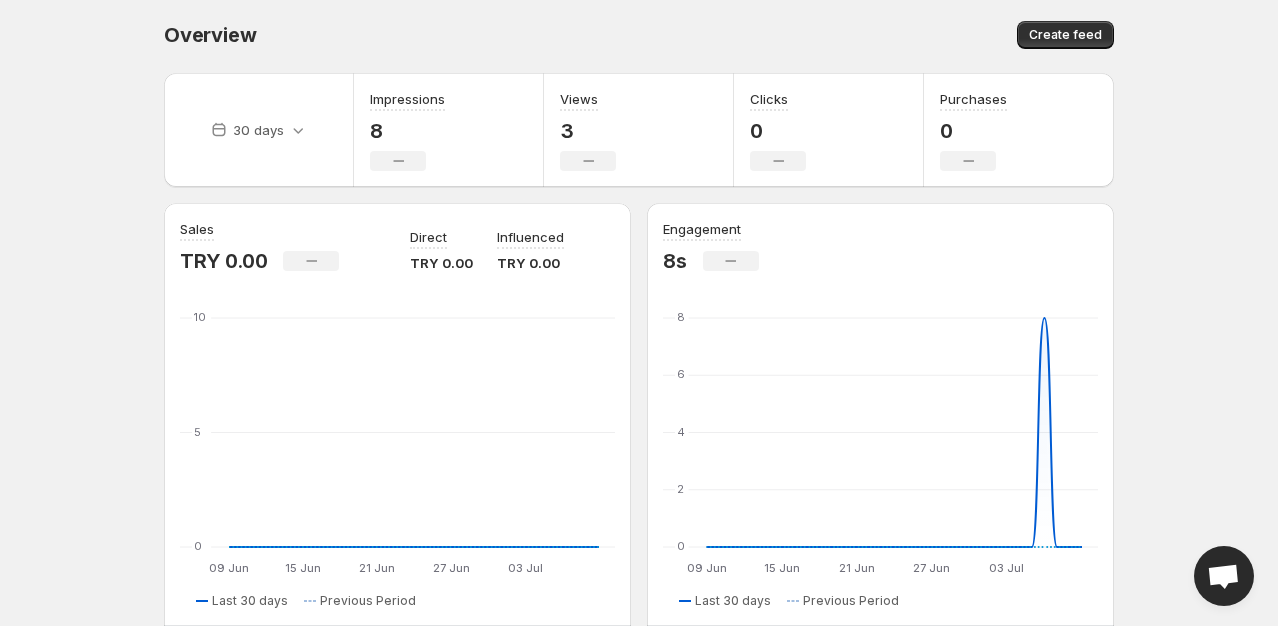 scroll, scrollTop: 0, scrollLeft: 0, axis: both 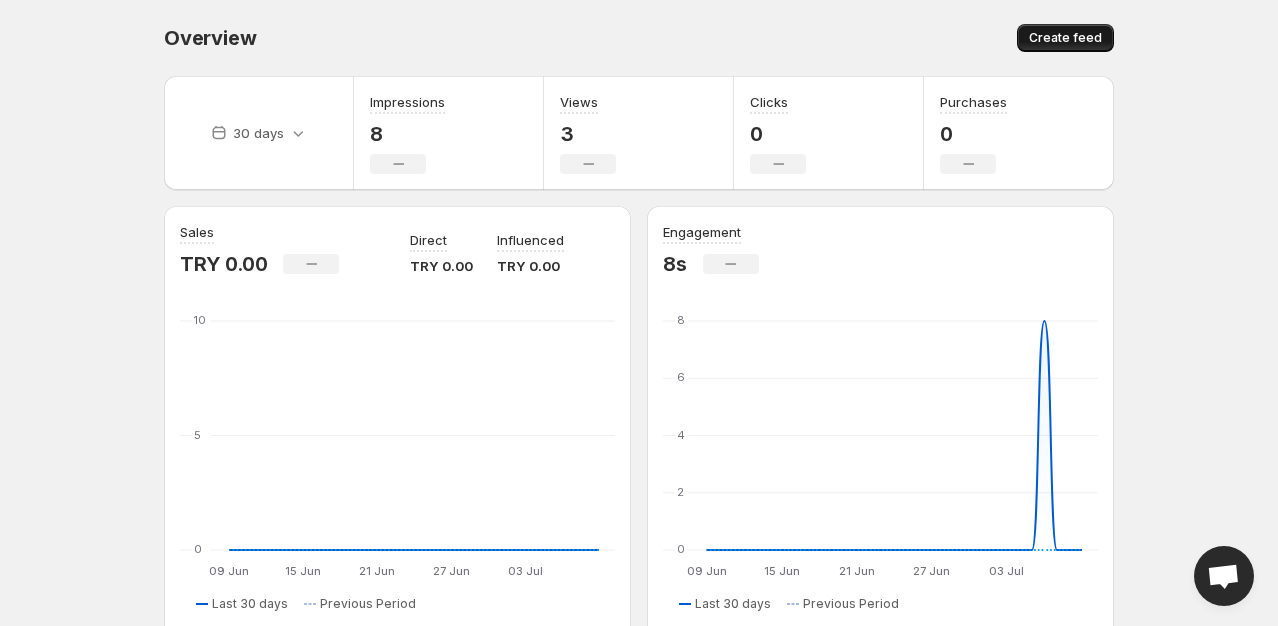 click on "Create feed" at bounding box center [1065, 38] 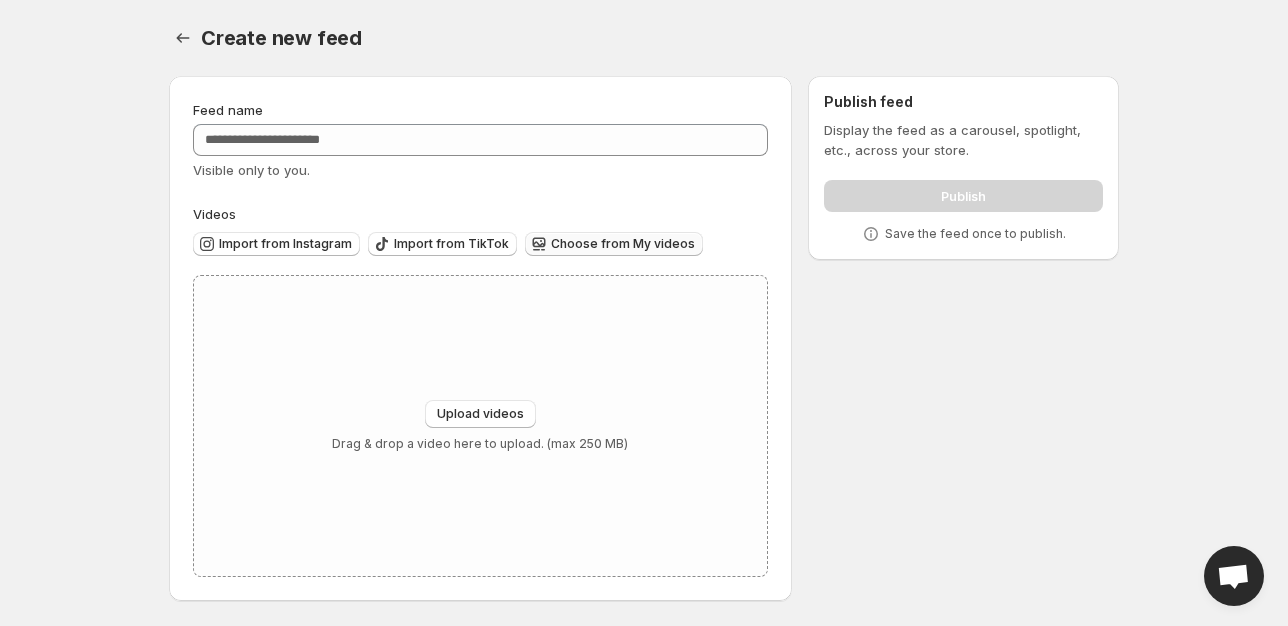 click on "Choose from My videos" at bounding box center (614, 244) 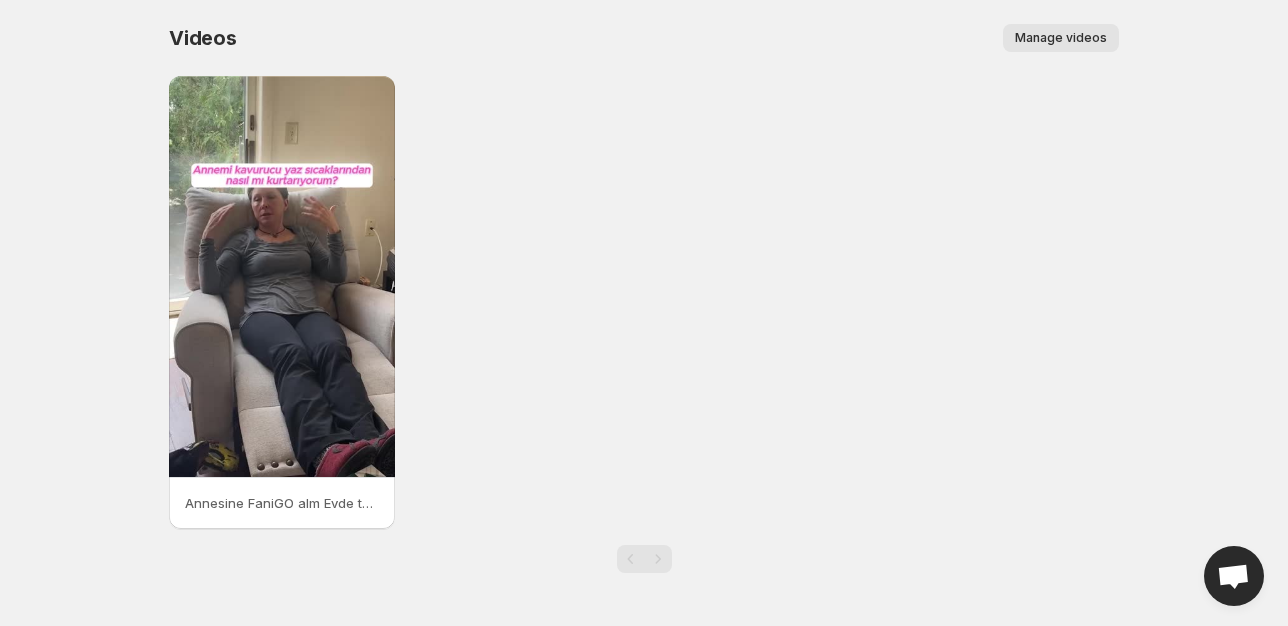 click on "Manage videos" at bounding box center (1061, 38) 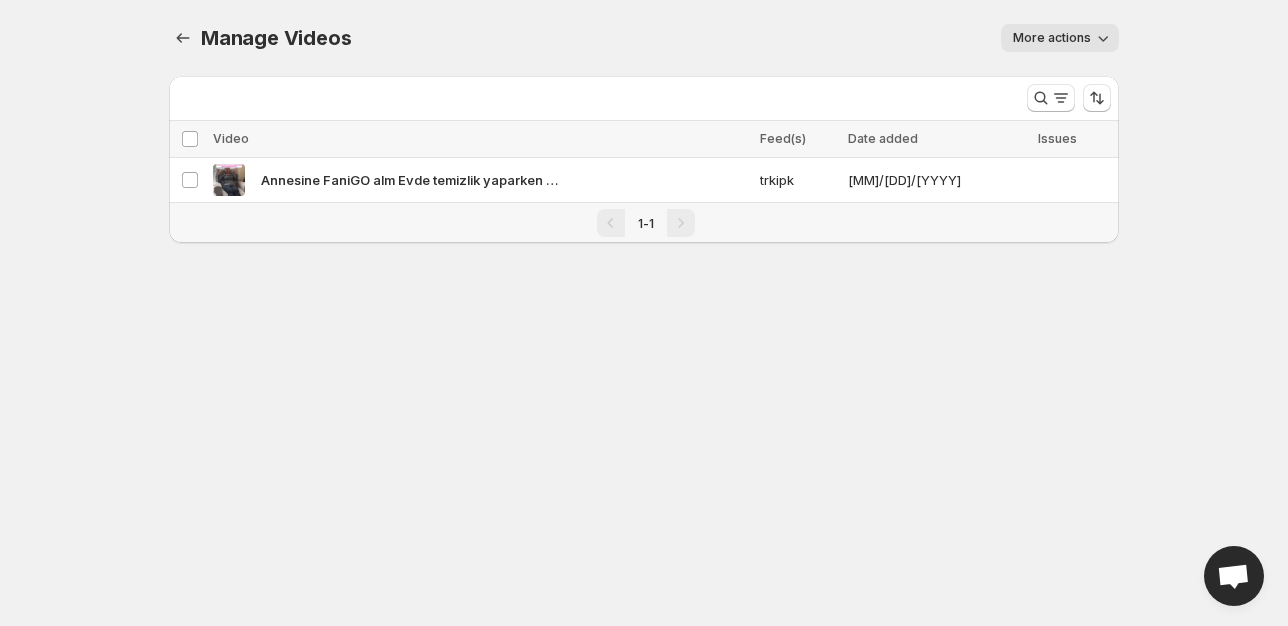 drag, startPoint x: 1184, startPoint y: 146, endPoint x: 1184, endPoint y: 172, distance: 26 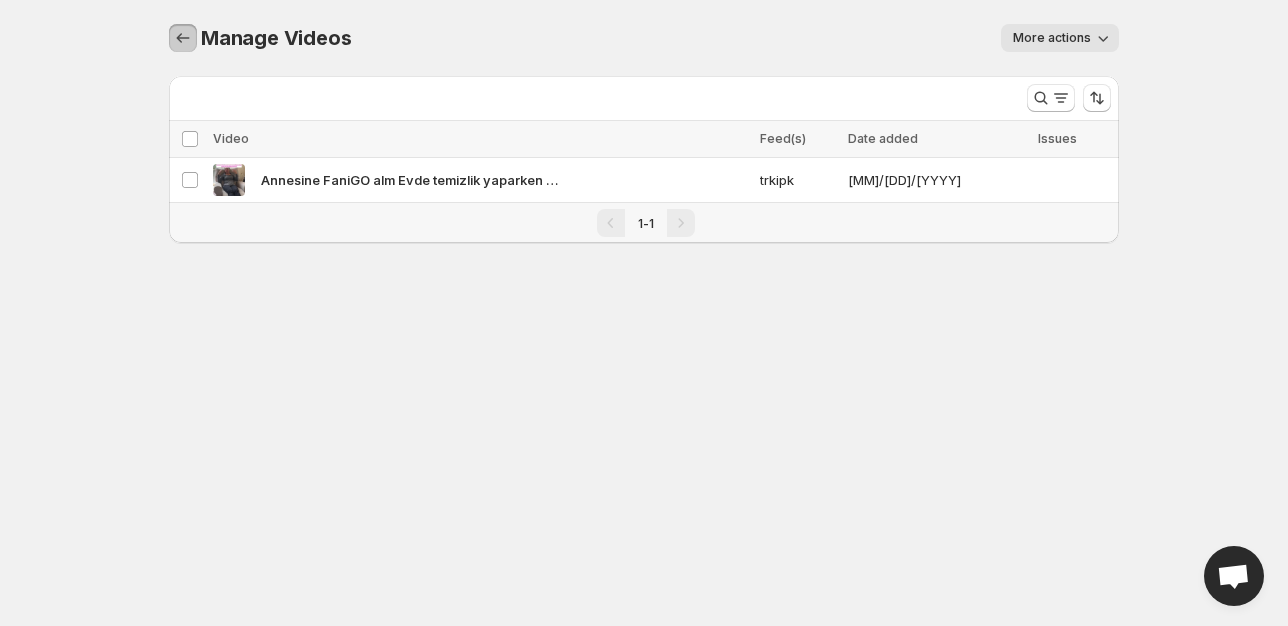 click at bounding box center (183, 38) 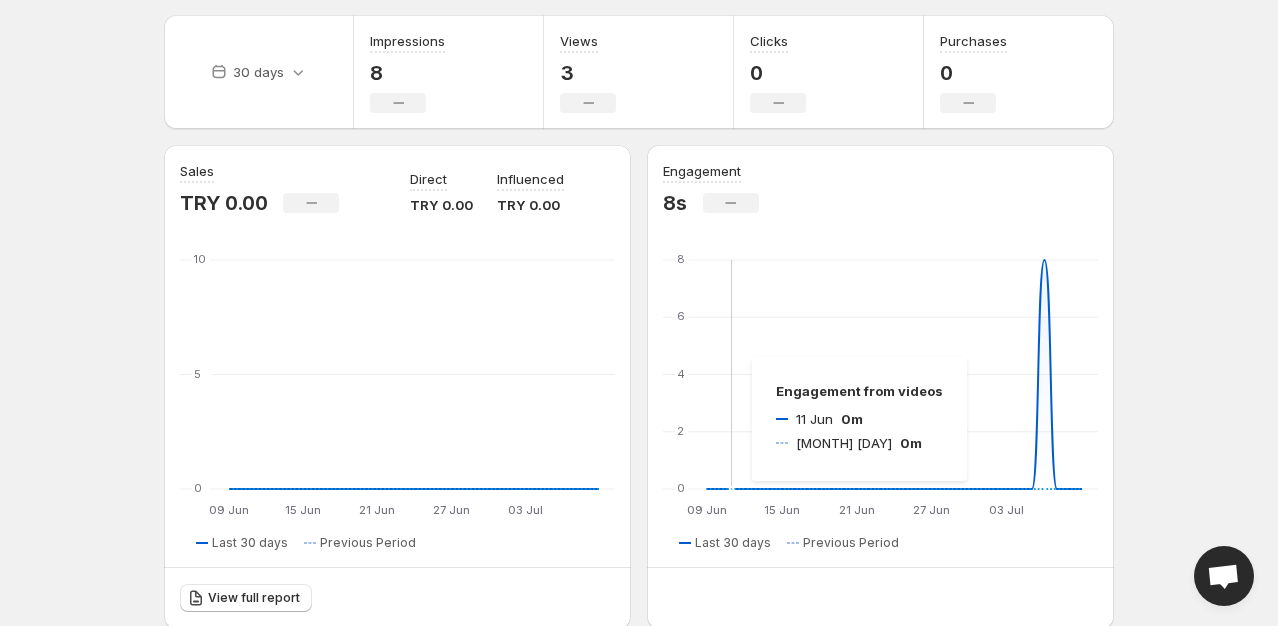 scroll, scrollTop: 0, scrollLeft: 0, axis: both 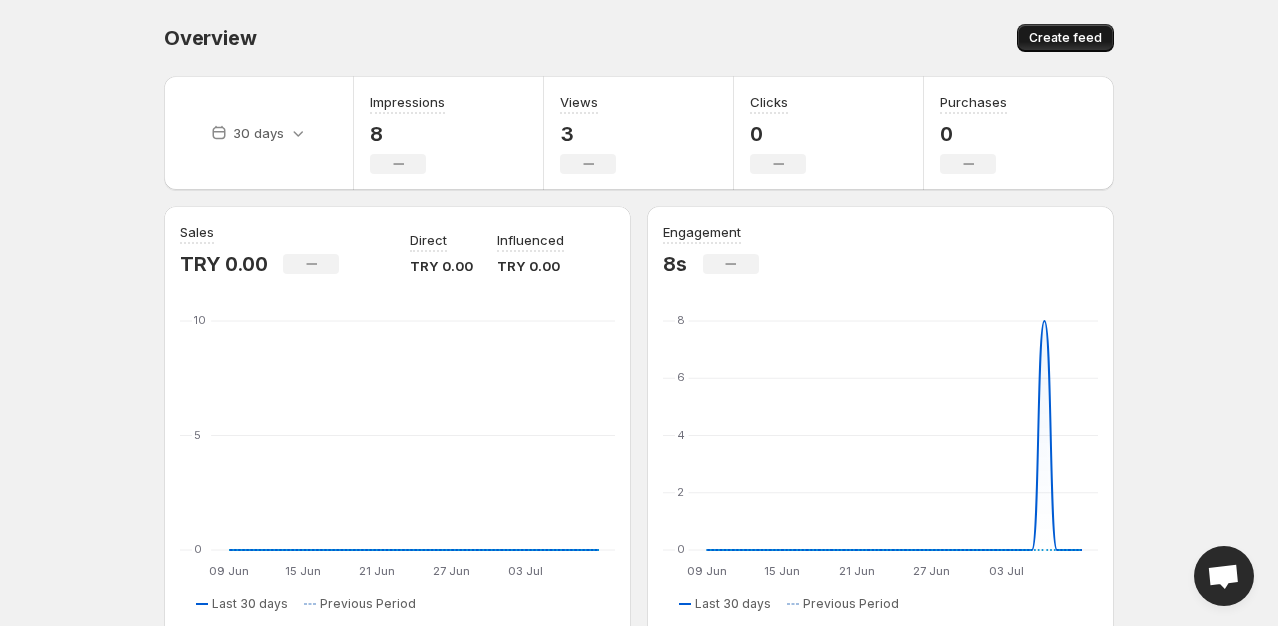 click on "Create feed" at bounding box center (1065, 38) 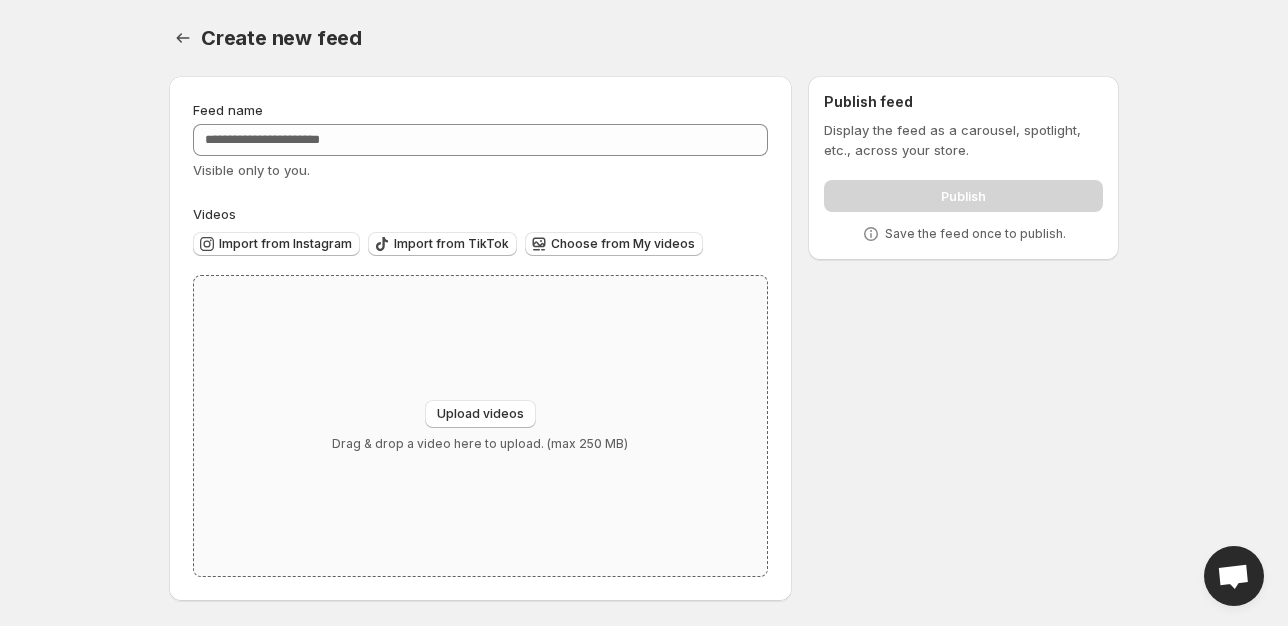 click on "Upload videos Drag & drop a video here to upload. (max 250 MB)" at bounding box center [480, 426] 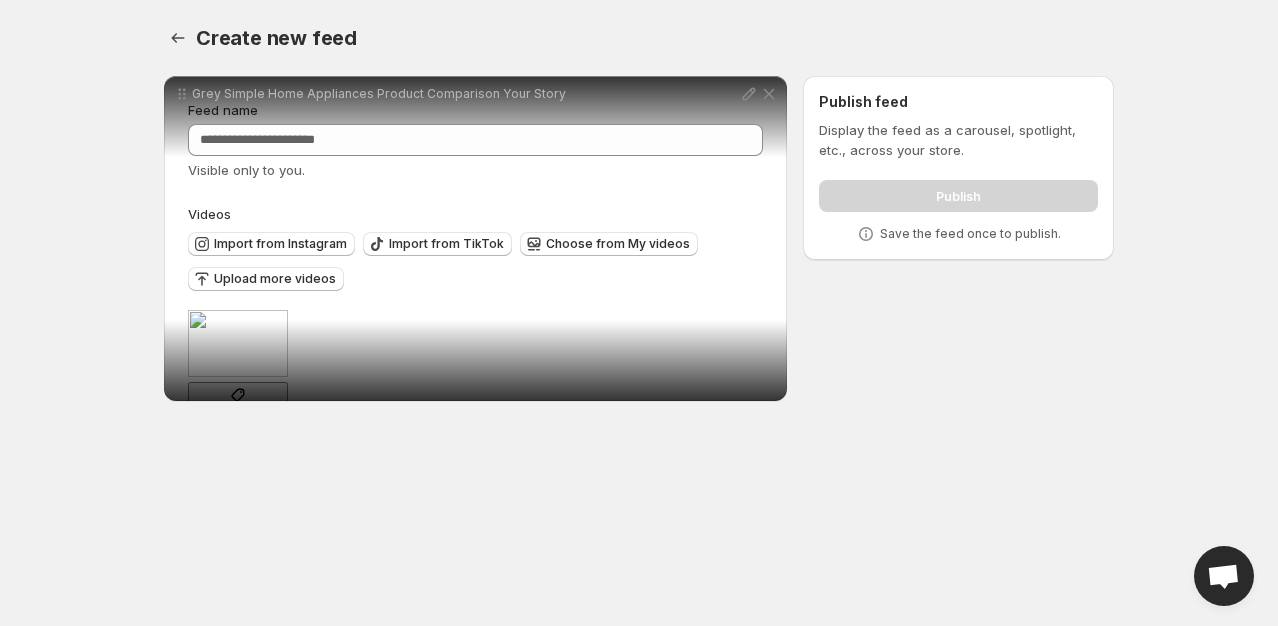 scroll, scrollTop: 52, scrollLeft: 0, axis: vertical 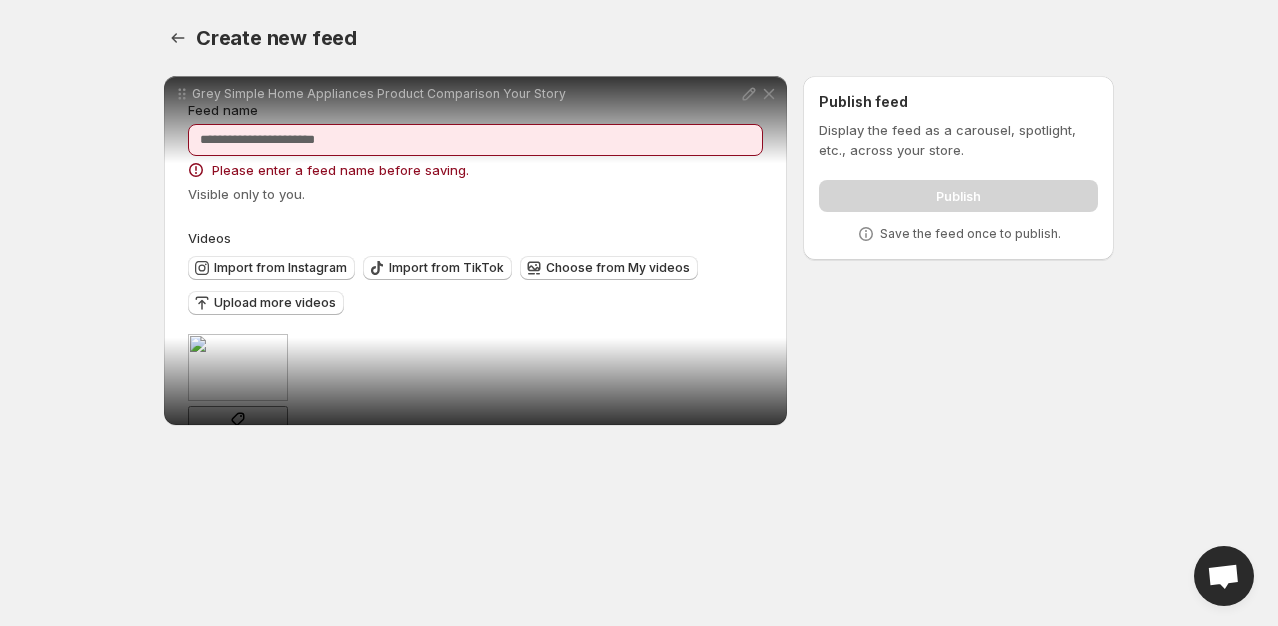 click on "Feed name Please enter a feed name before saving. Visible only to you." at bounding box center (475, 152) 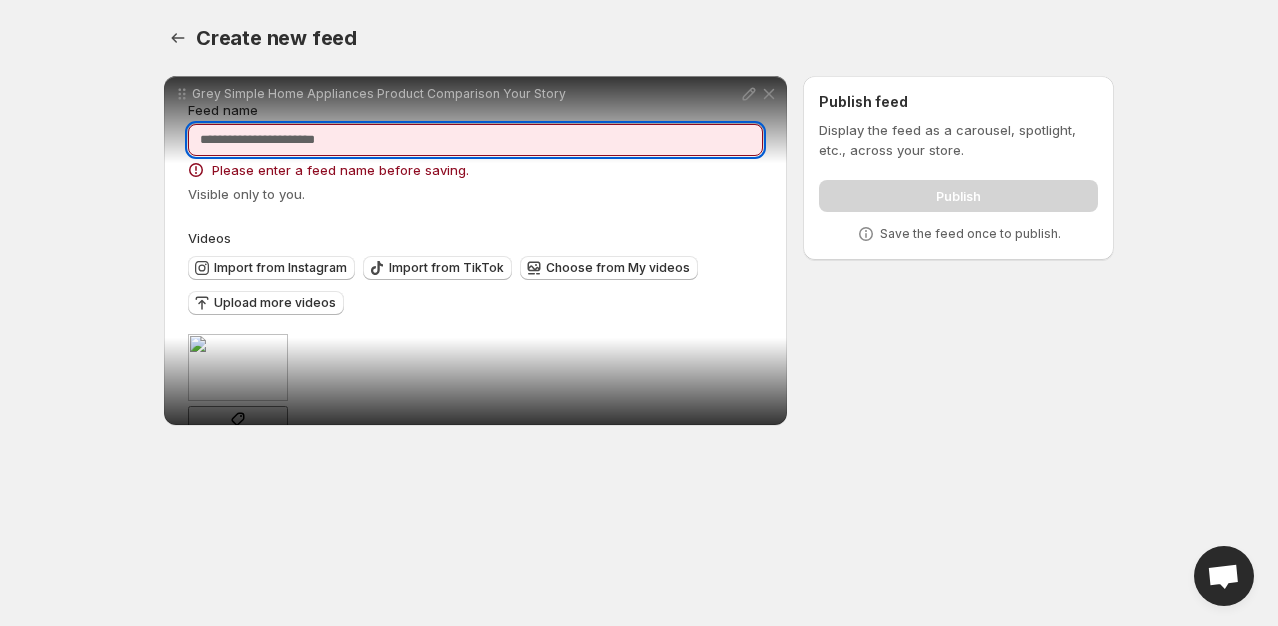click on "Feed name" at bounding box center (475, 140) 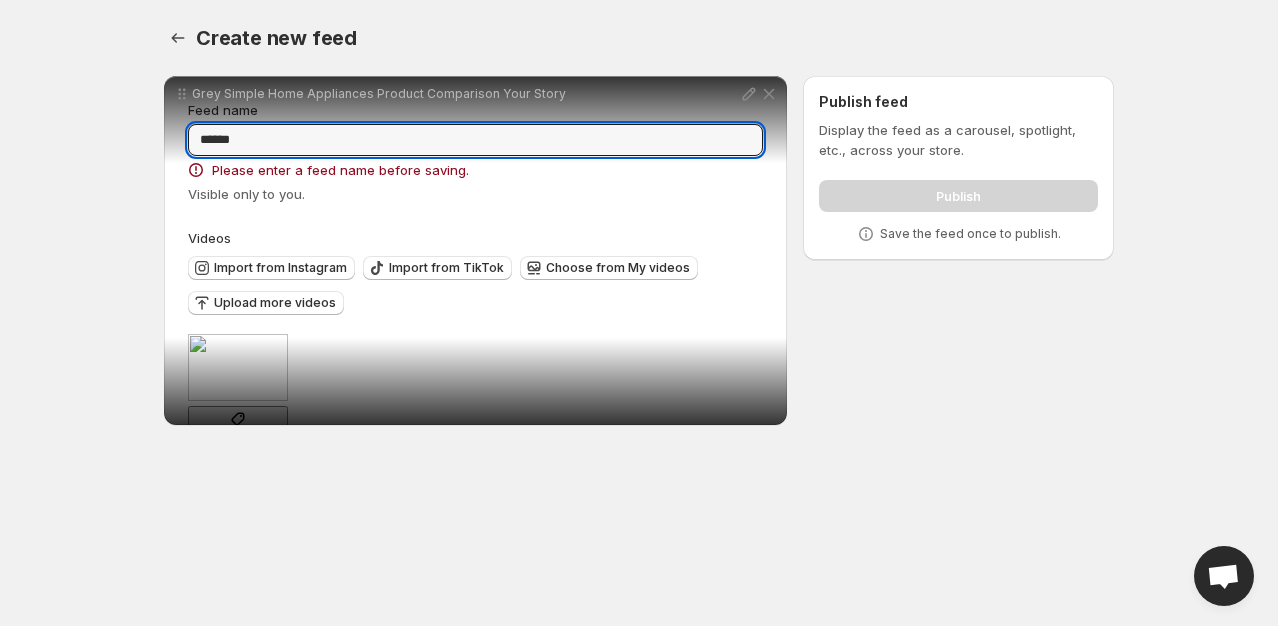 type on "******" 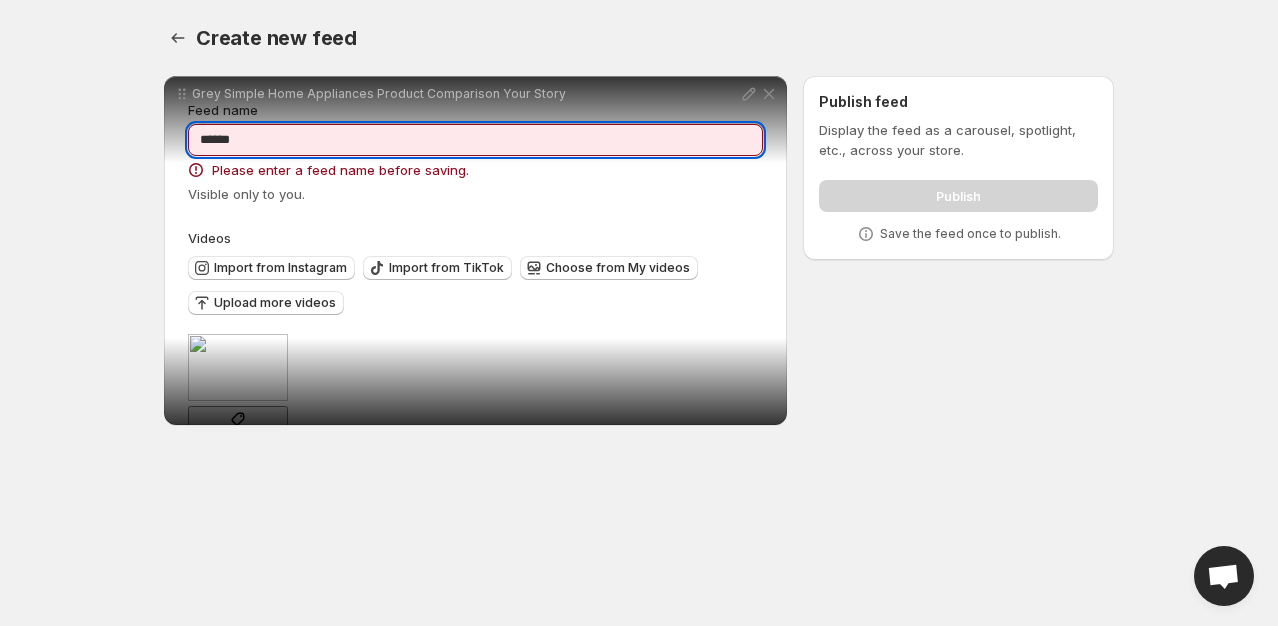scroll, scrollTop: 0, scrollLeft: 0, axis: both 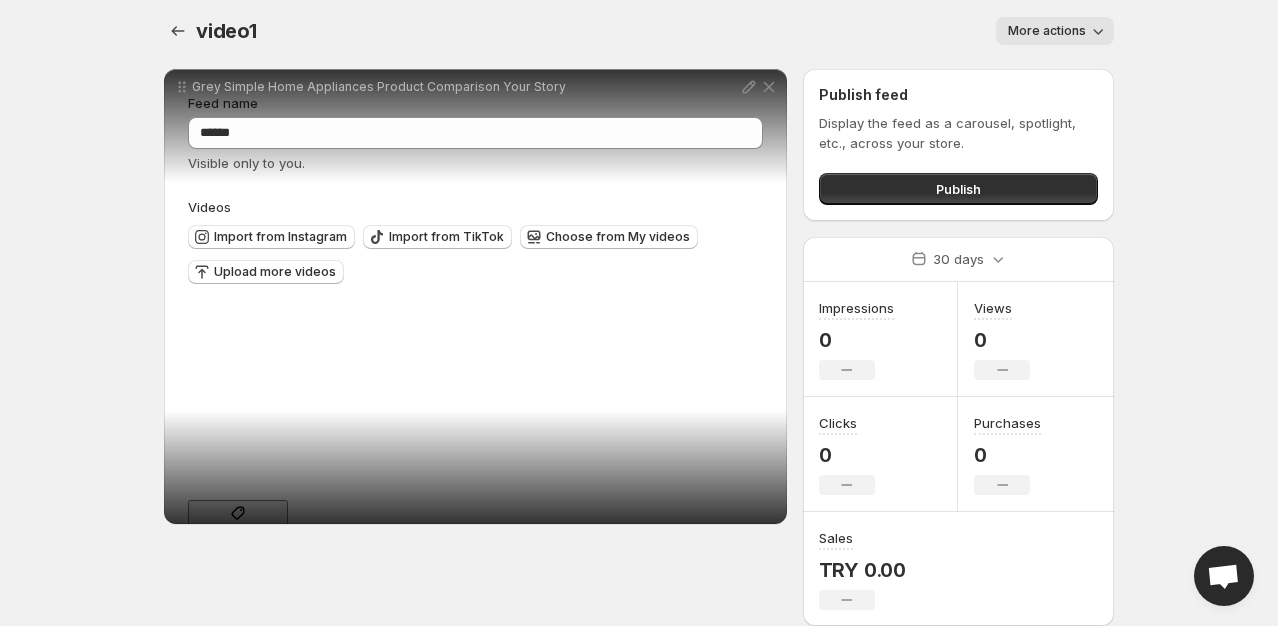 click on "Grey Simple Home Appliances Product Comparison Your Story" at bounding box center (475, 296) 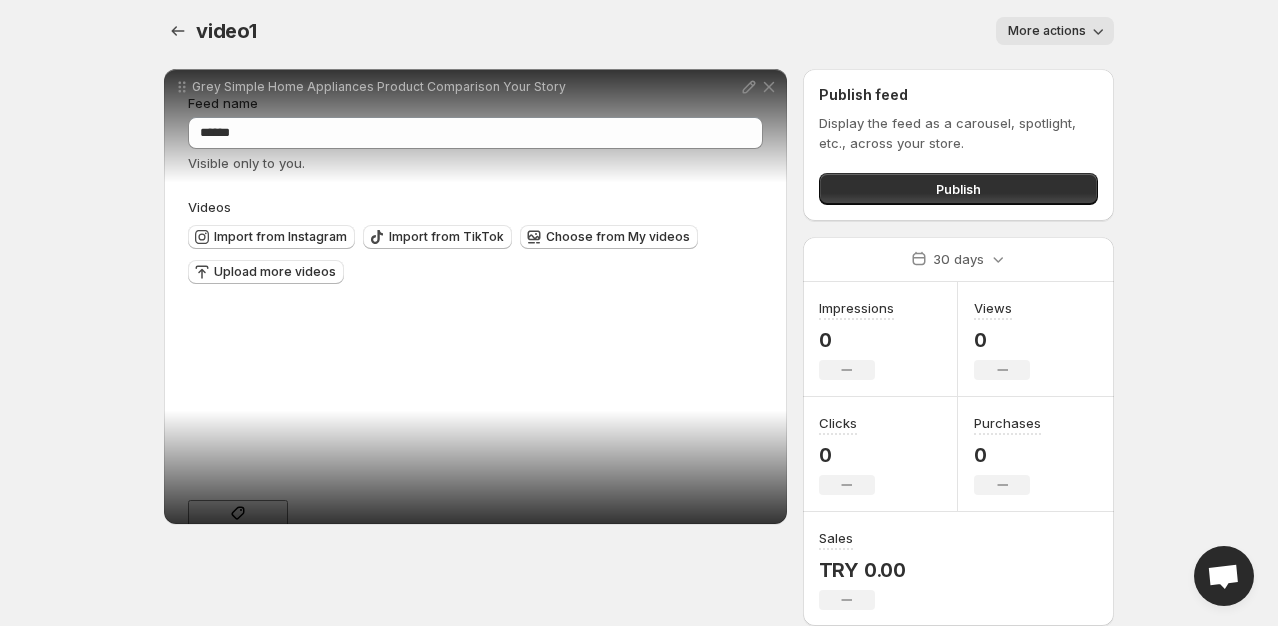 click on "Tag products" at bounding box center [238, 531] 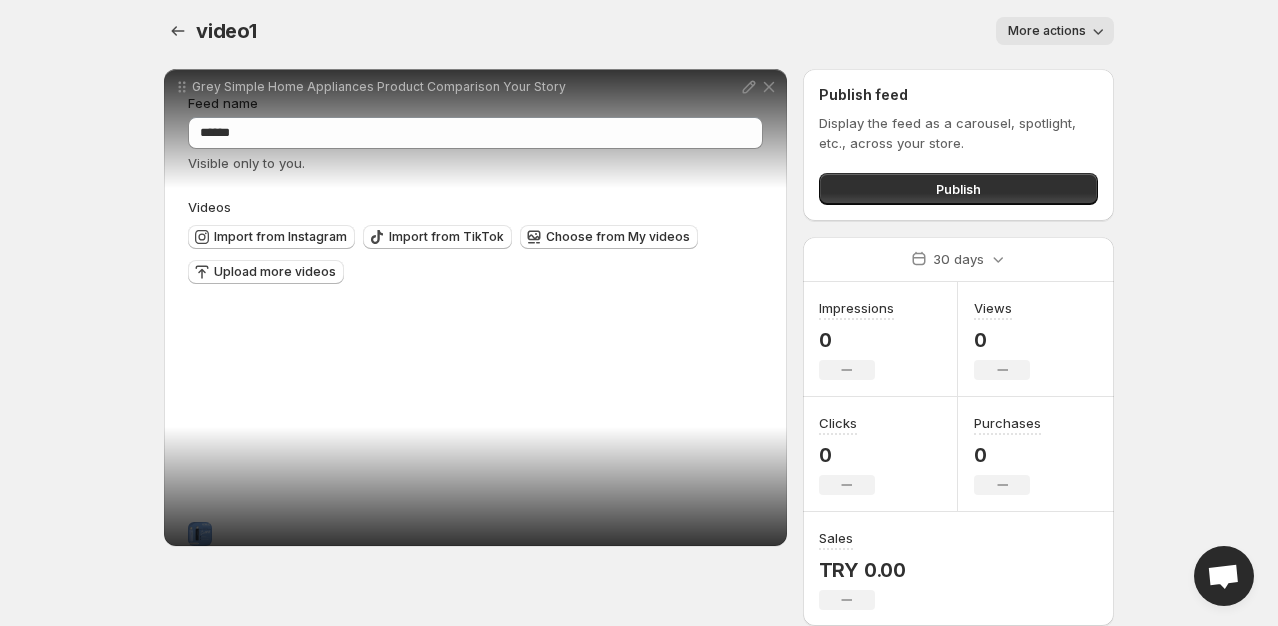 click on "Grey Simple Home Appliances Product Comparison Your Story" at bounding box center (475, 307) 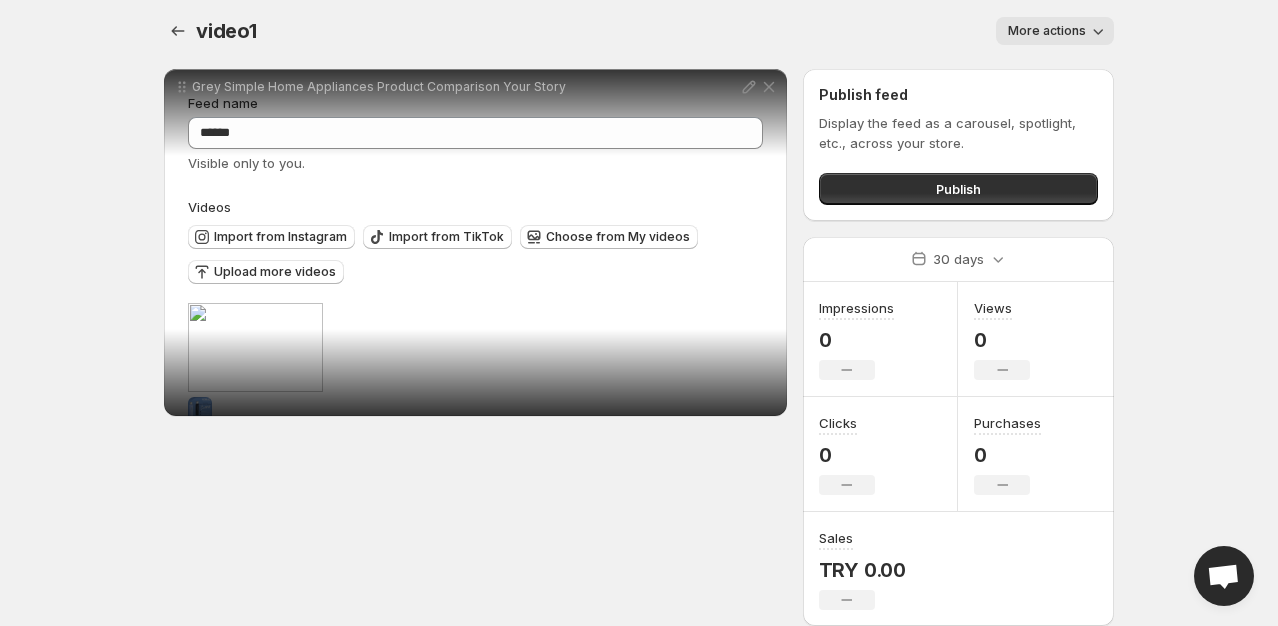 scroll, scrollTop: 0, scrollLeft: 0, axis: both 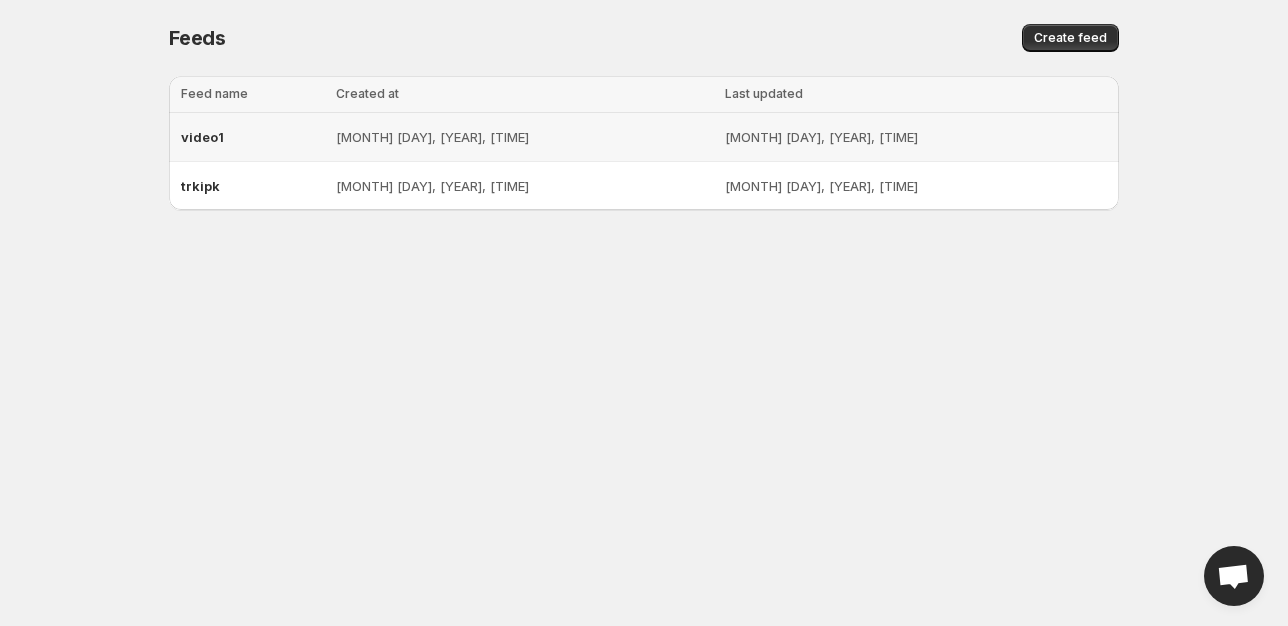 click on "[MONTH] [DAY], [YEAR], [TIME]" at bounding box center (524, 137) 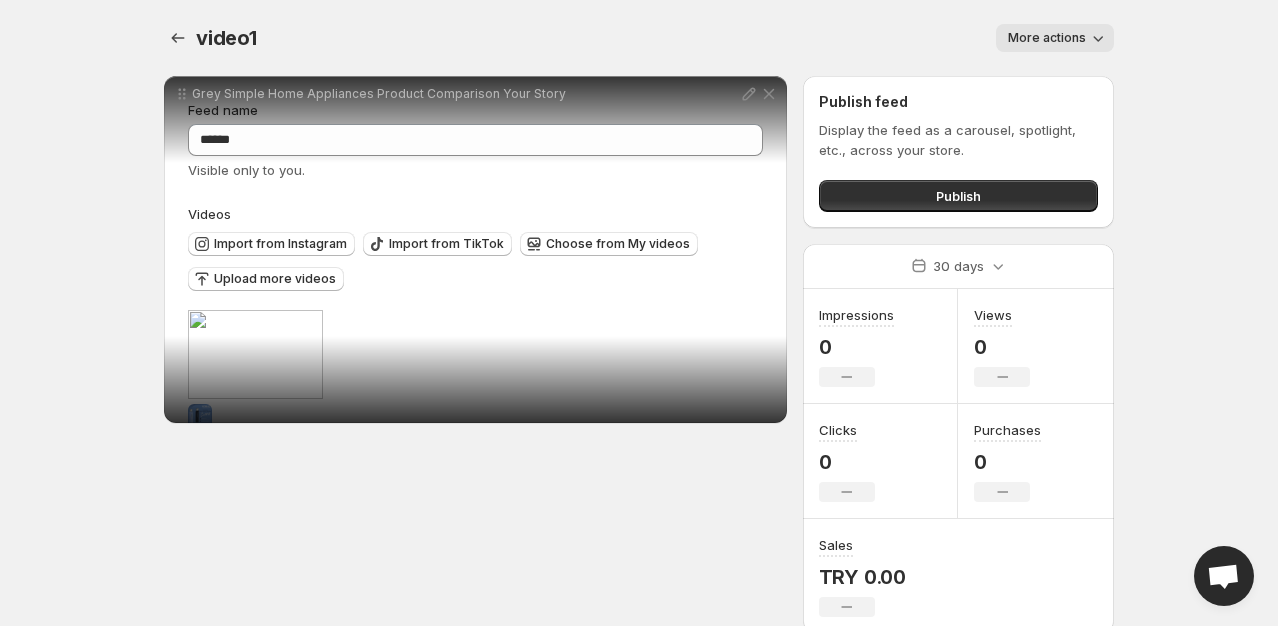 click on "More actions" at bounding box center (1047, 38) 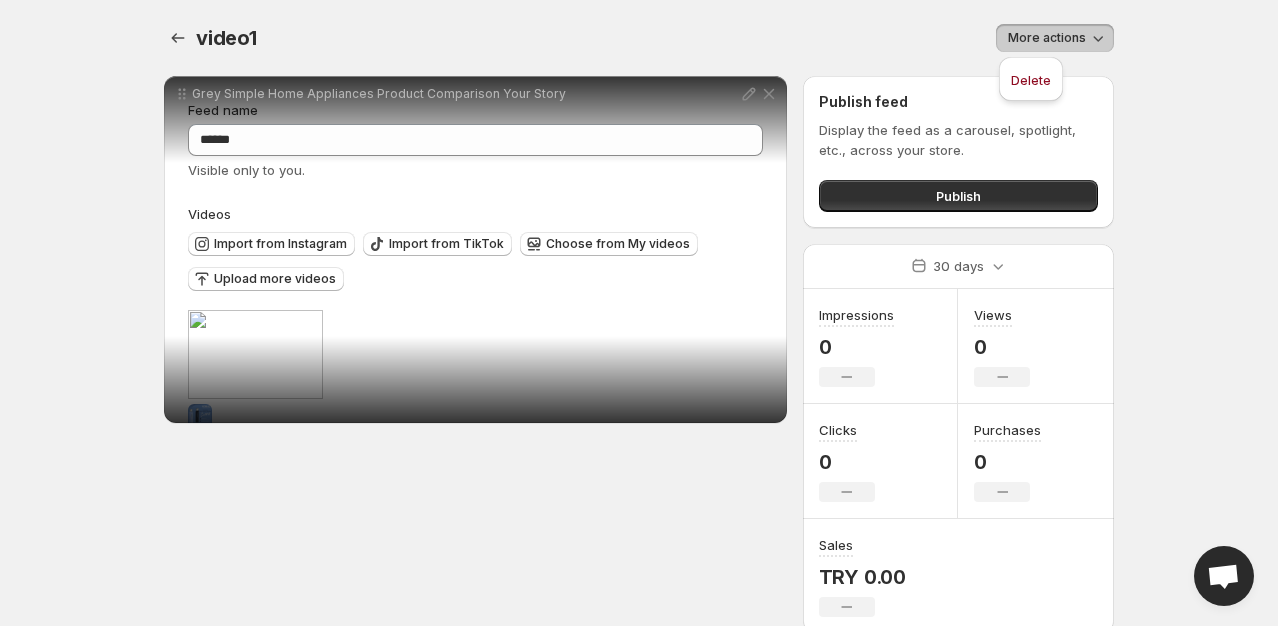 click on "More actions" at bounding box center (1047, 38) 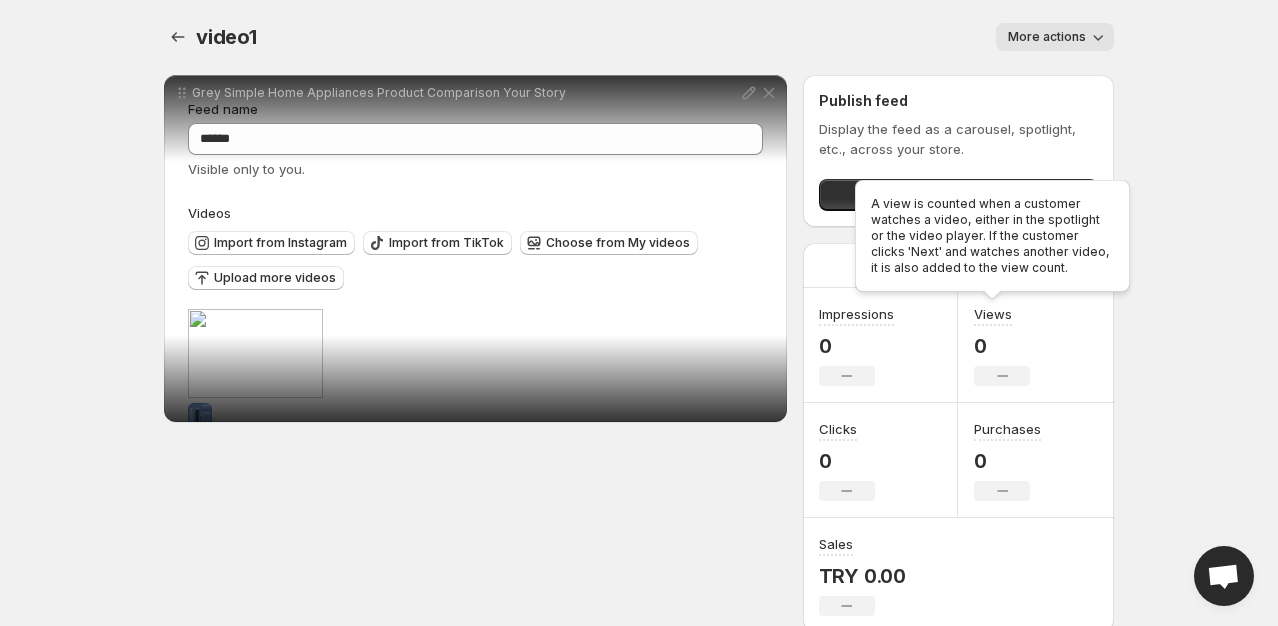 scroll, scrollTop: 0, scrollLeft: 0, axis: both 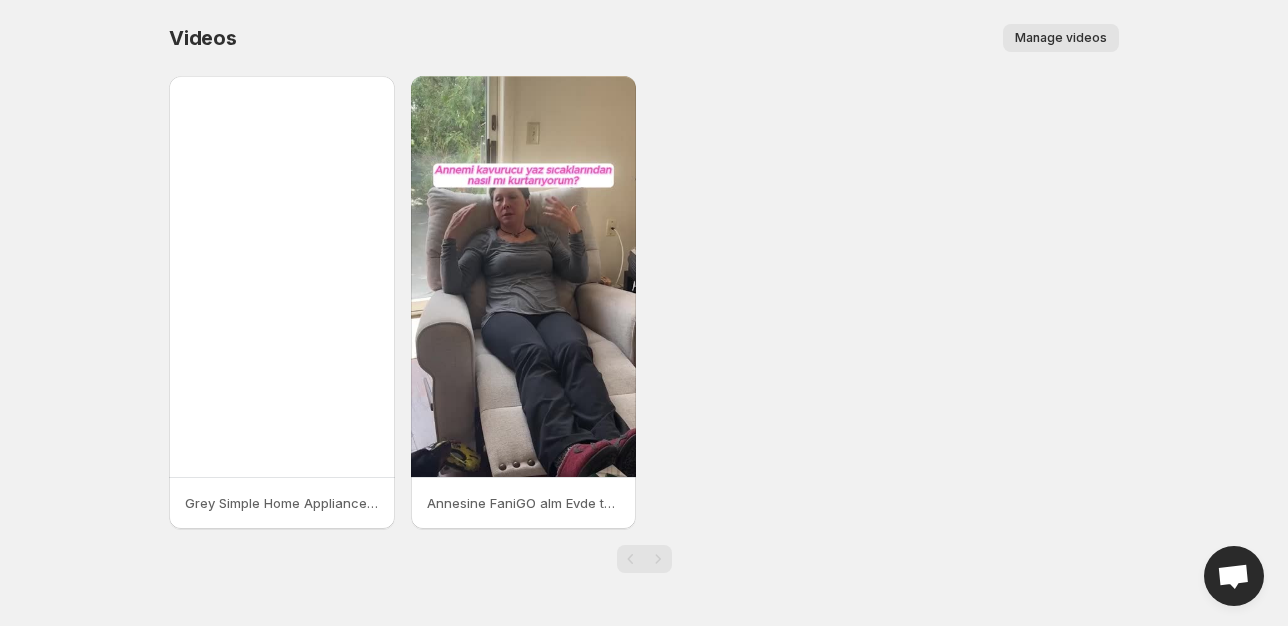 drag, startPoint x: 319, startPoint y: 362, endPoint x: 299, endPoint y: 373, distance: 22.825424 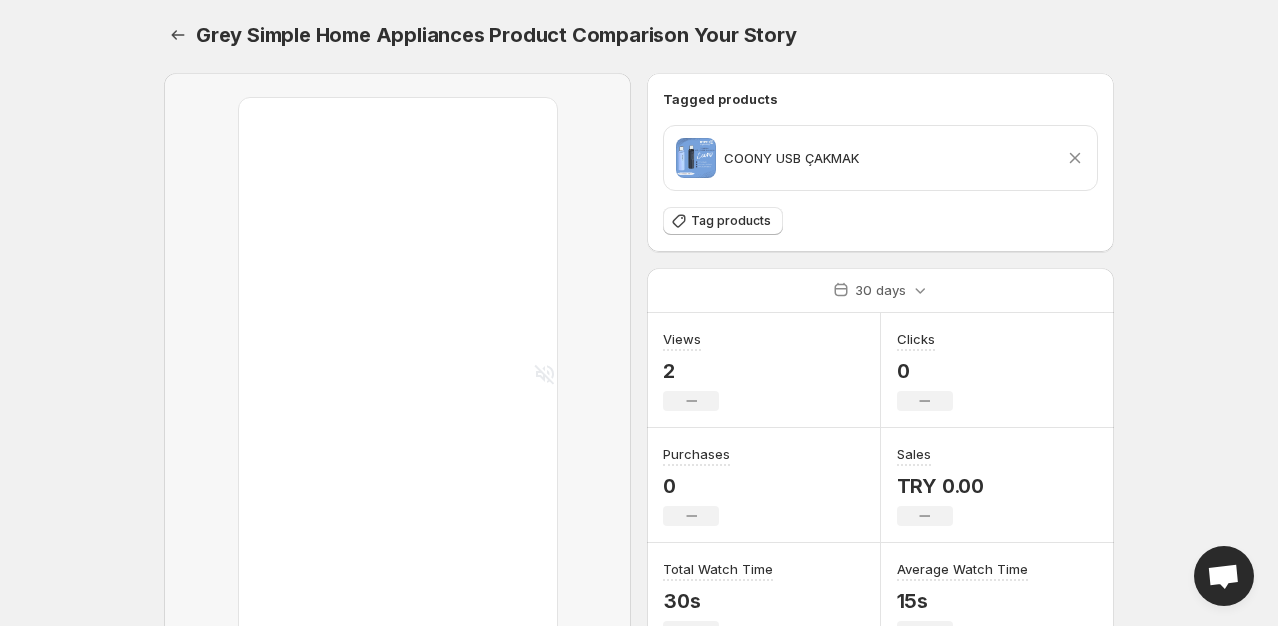 scroll, scrollTop: 0, scrollLeft: 0, axis: both 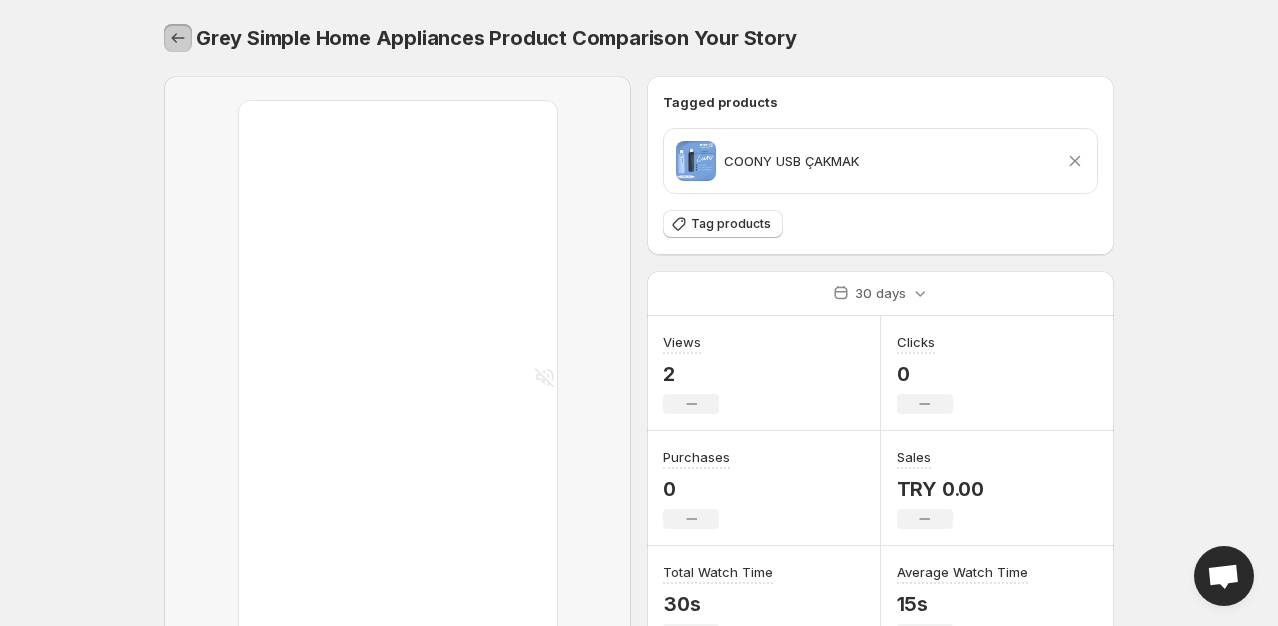 click at bounding box center [178, 38] 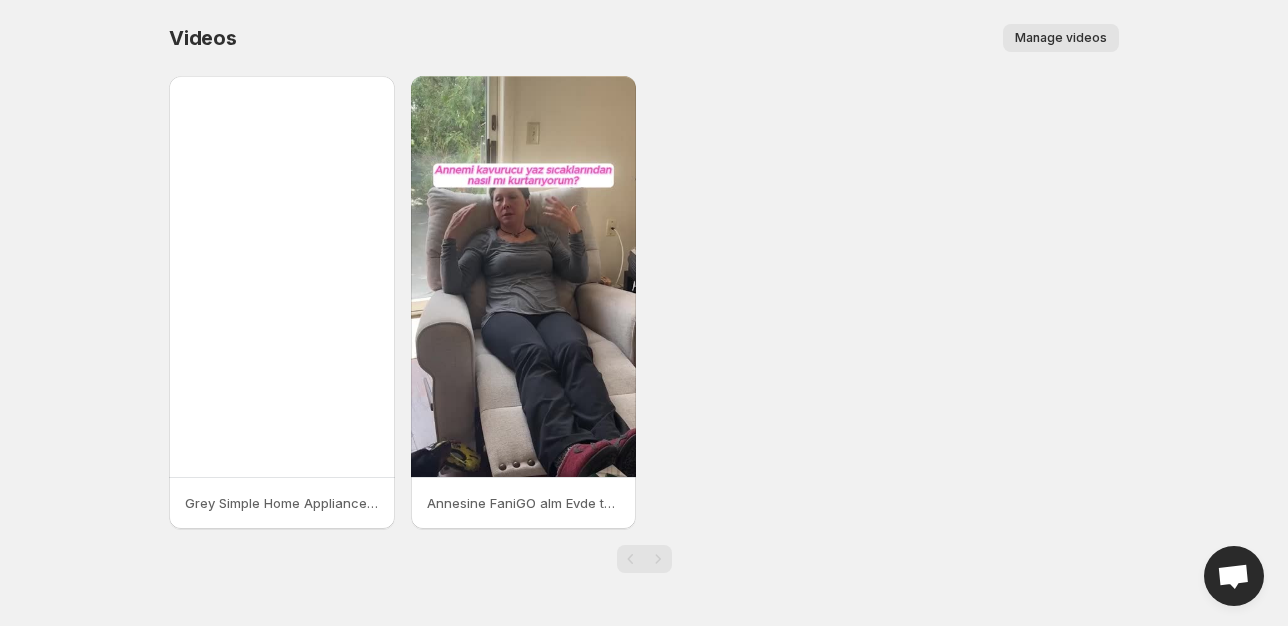 drag, startPoint x: 332, startPoint y: 368, endPoint x: 984, endPoint y: 185, distance: 677.19495 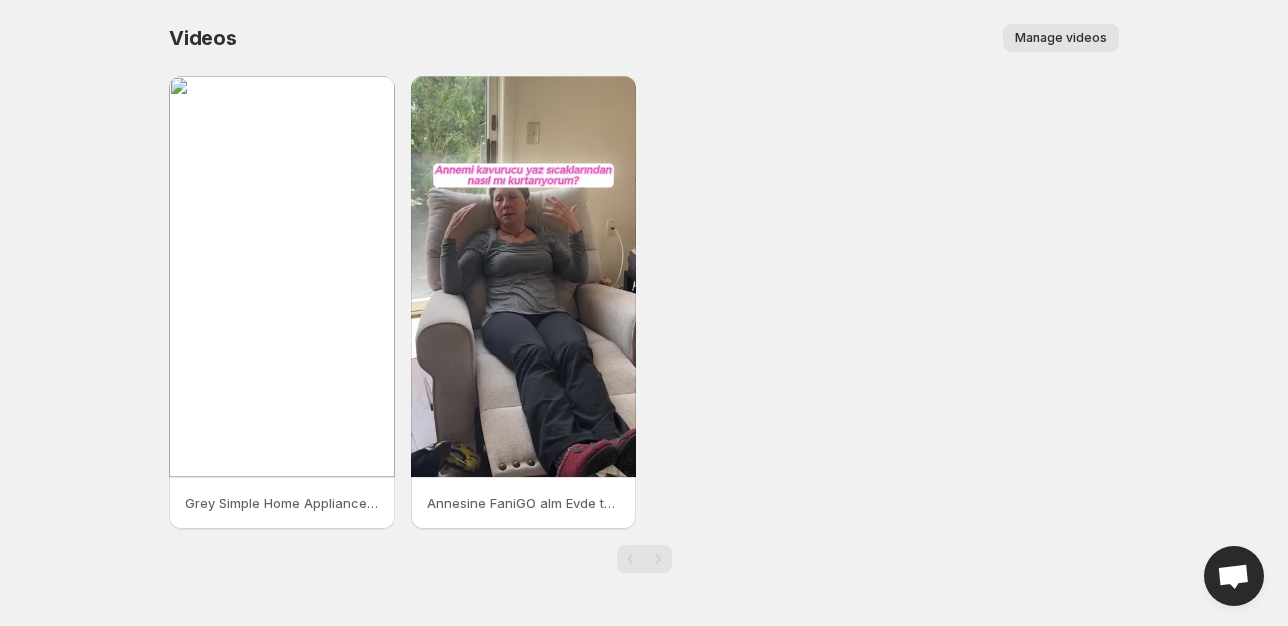 click on "Manage videos" at bounding box center (1061, 38) 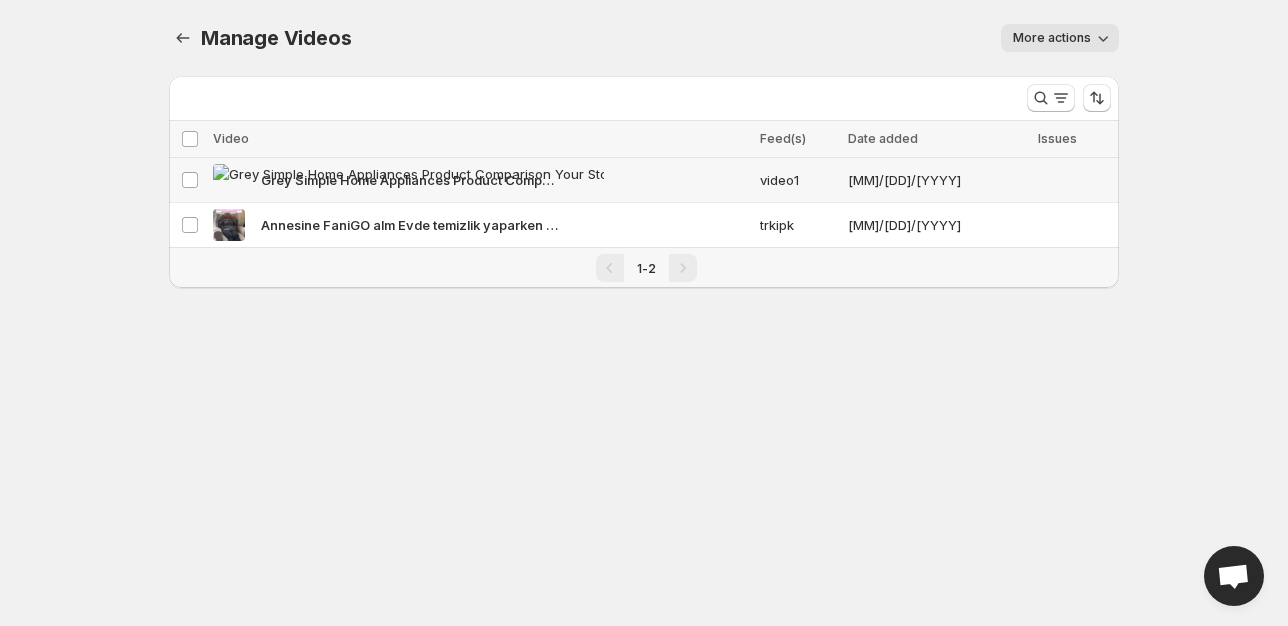 click on "Grey Simple Home Appliances Product Comparison Your Story" at bounding box center [411, 180] 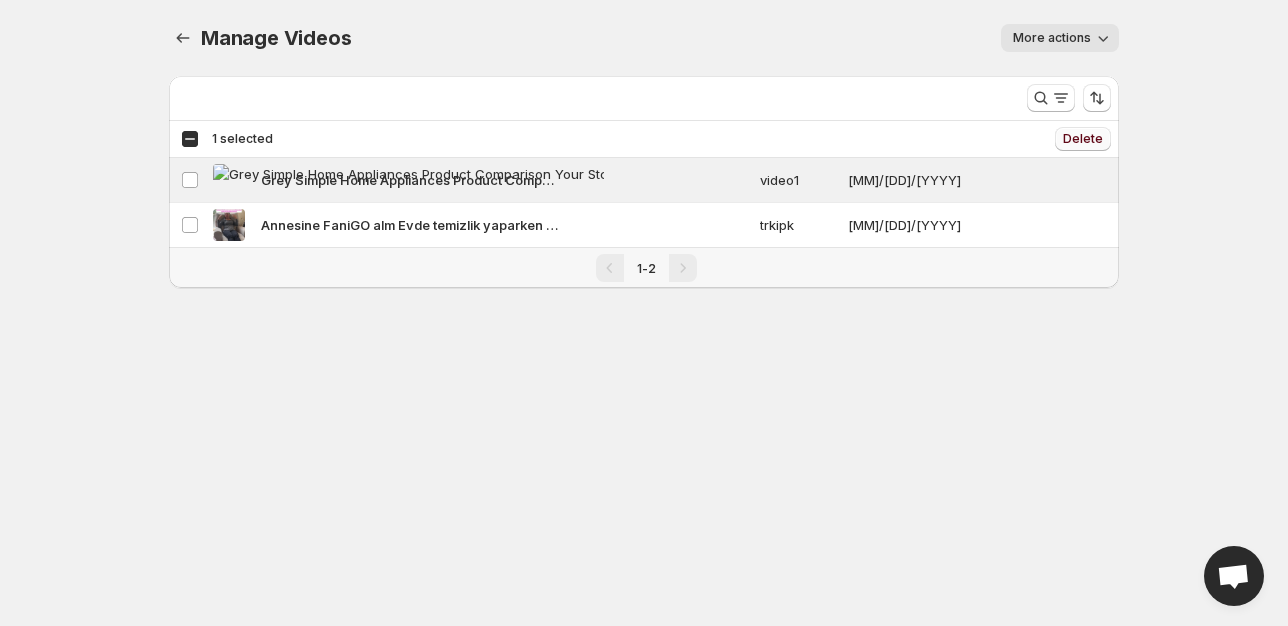 click on "Delete" at bounding box center [1083, 139] 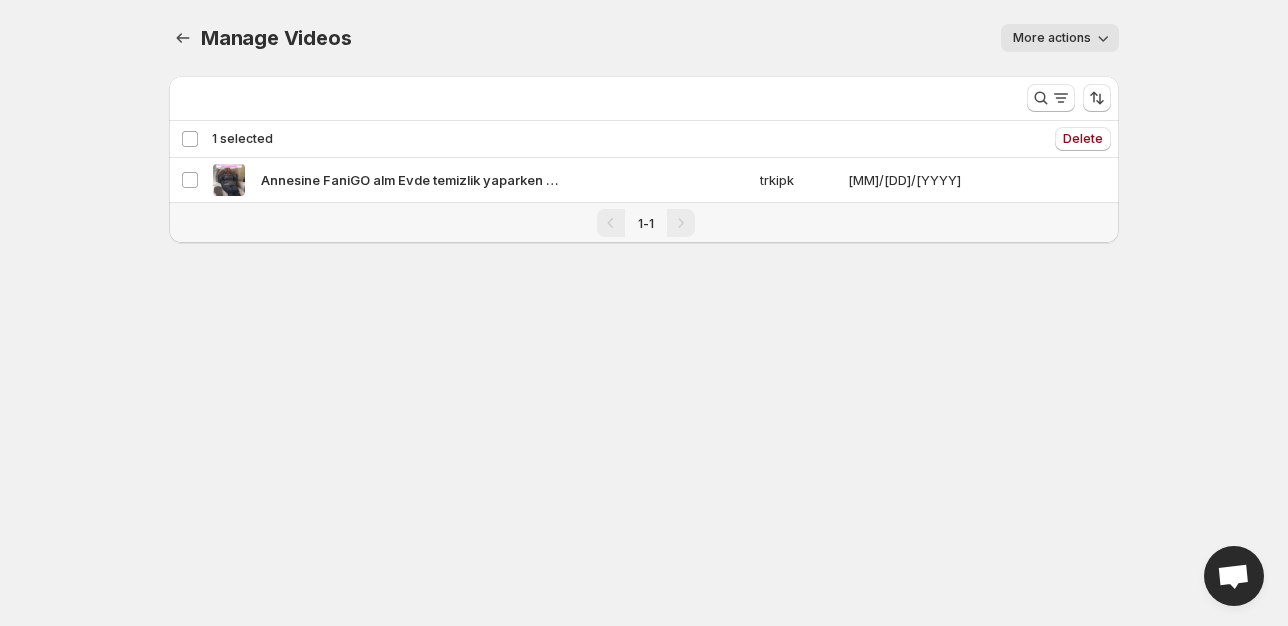 click on "Manage Videos. This page is ready Manage Videos More actions More actions More actions More views Loading videos… Loading videos… Select all videos Video Feed(s) Date added Issues Deselect video 1 selected Delete Delete Select all videos Video Feed(s) Date added Issues Select video Annesine FaniGO alm Evde temizlik yaparken terliyorsun demi Kadncaz imdi serin serin geziyor evin iinde Kck ey ama annesinin yz glm [DATE] 1-1 Delete Cancel Are you sure you want to delete  1  video ? This action cannot be undone. Cancel Regenerate Run this process if previews are missing for any of your videos. This usually happens when the video previews stored in Shopify Files page are deleted. Running this process will regenerate the previews and store them again in your Files page." at bounding box center (644, 145) 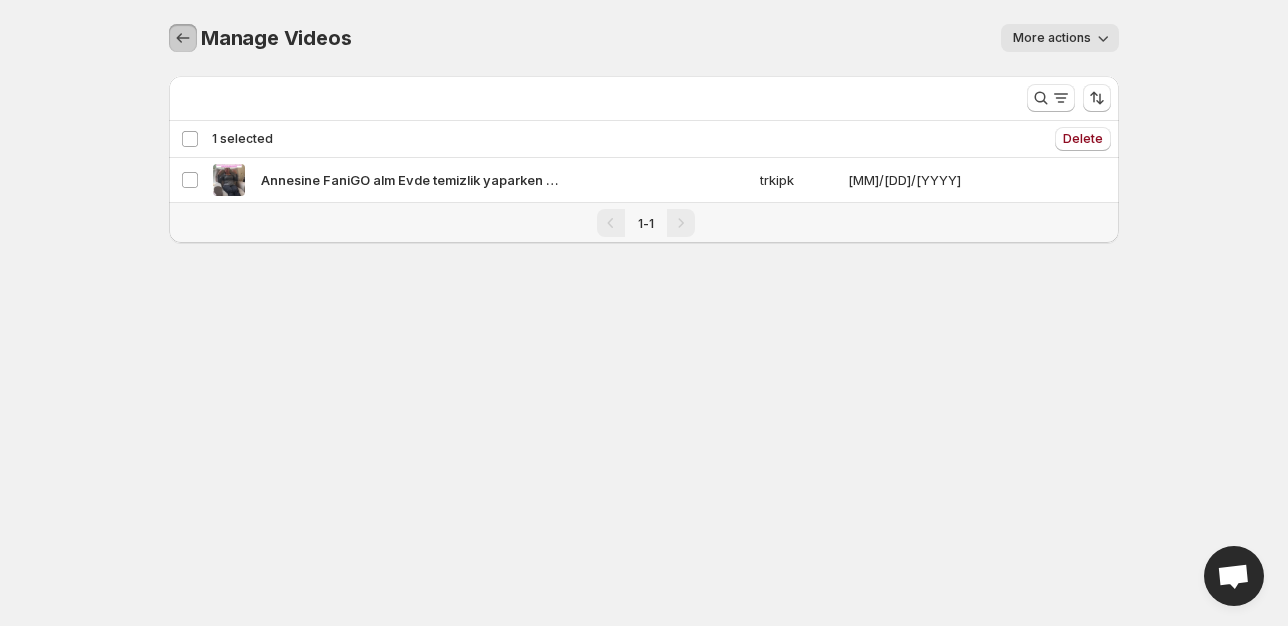 click at bounding box center (183, 38) 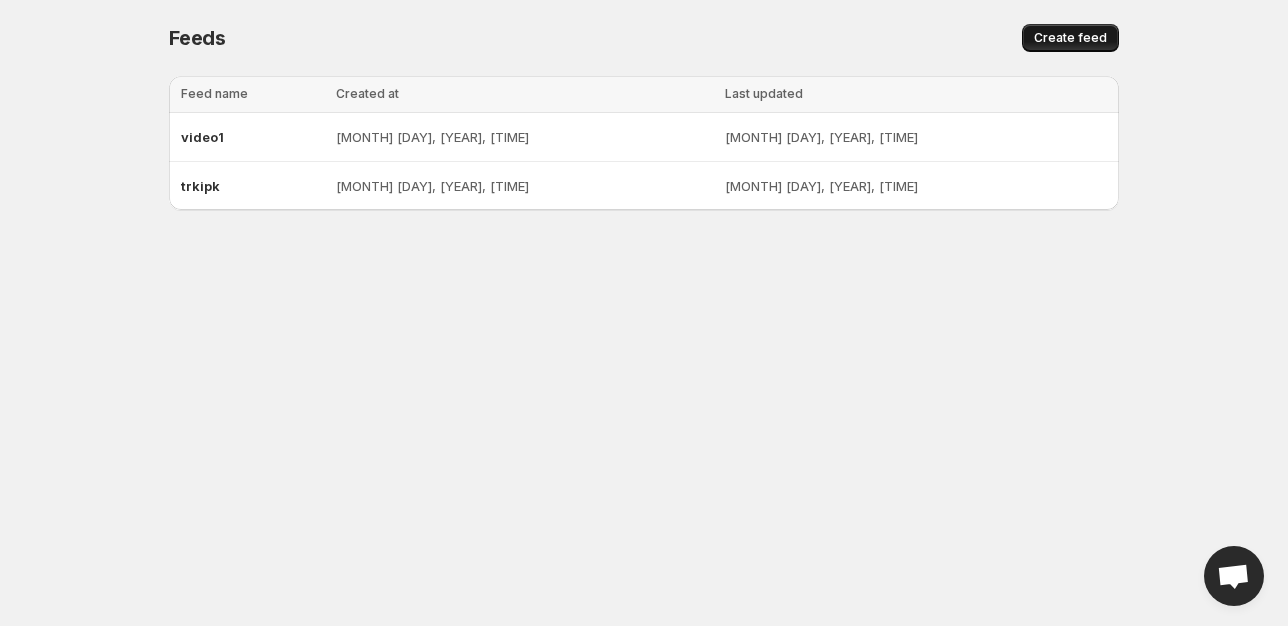click on "Create feed" at bounding box center (1070, 38) 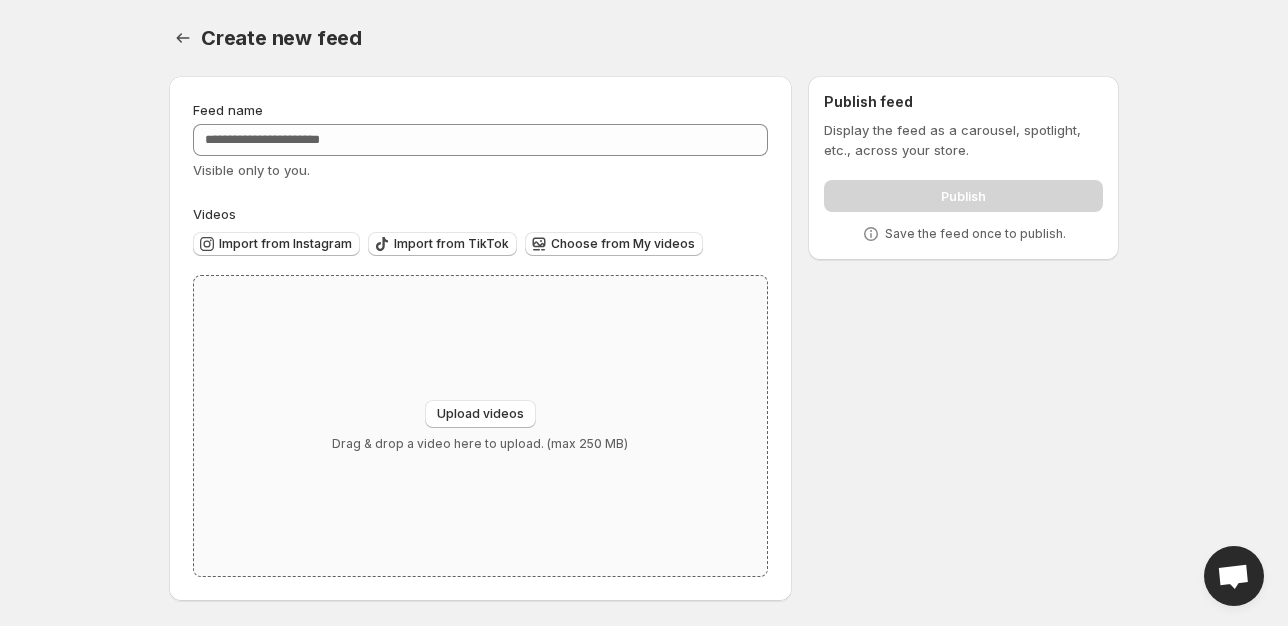 click on "Upload videos Drag & drop a video here to upload. (max 250 MB)" at bounding box center (480, 426) 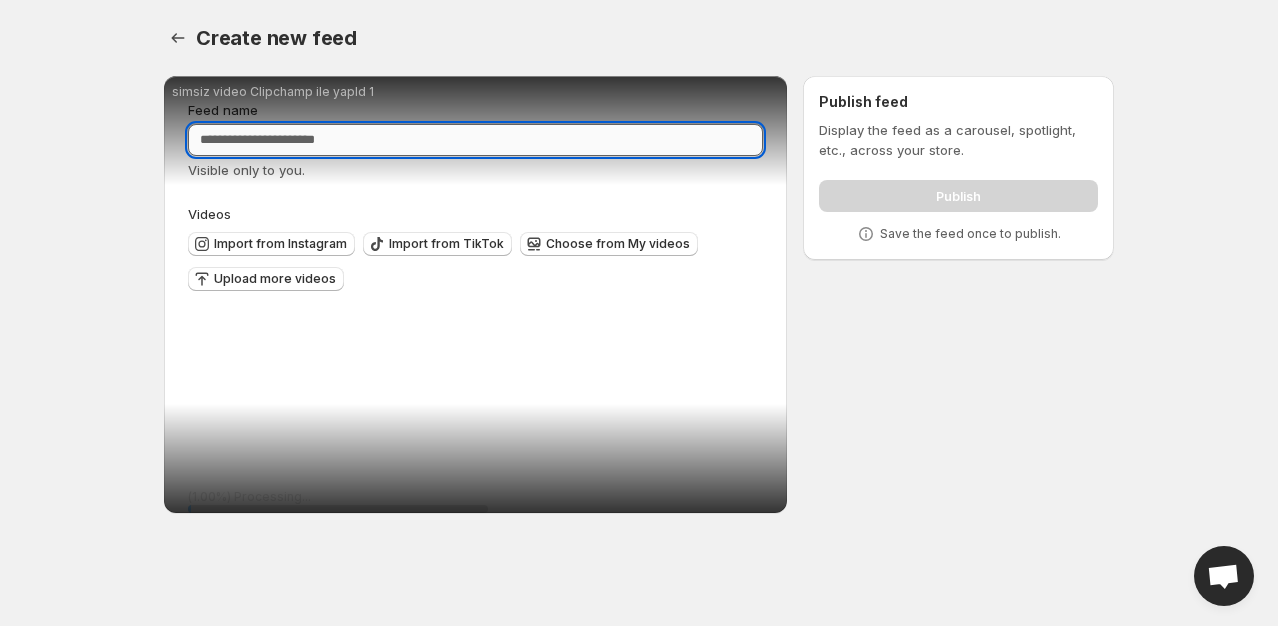 click on "Feed name" at bounding box center (475, 140) 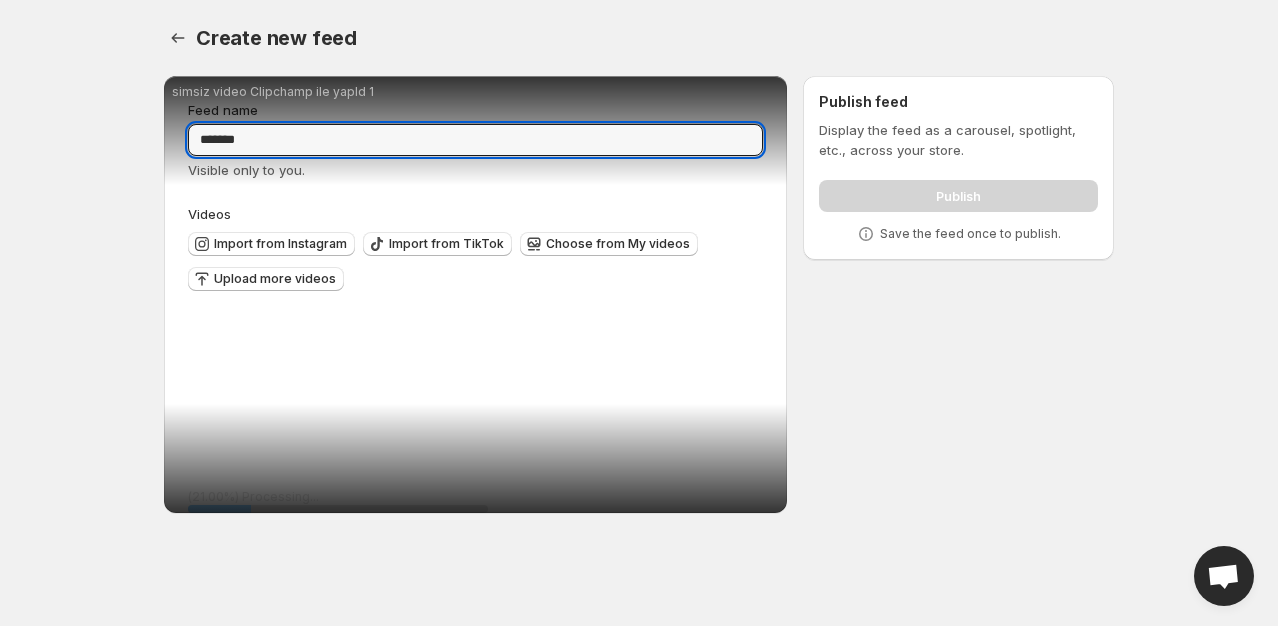 type on "*******" 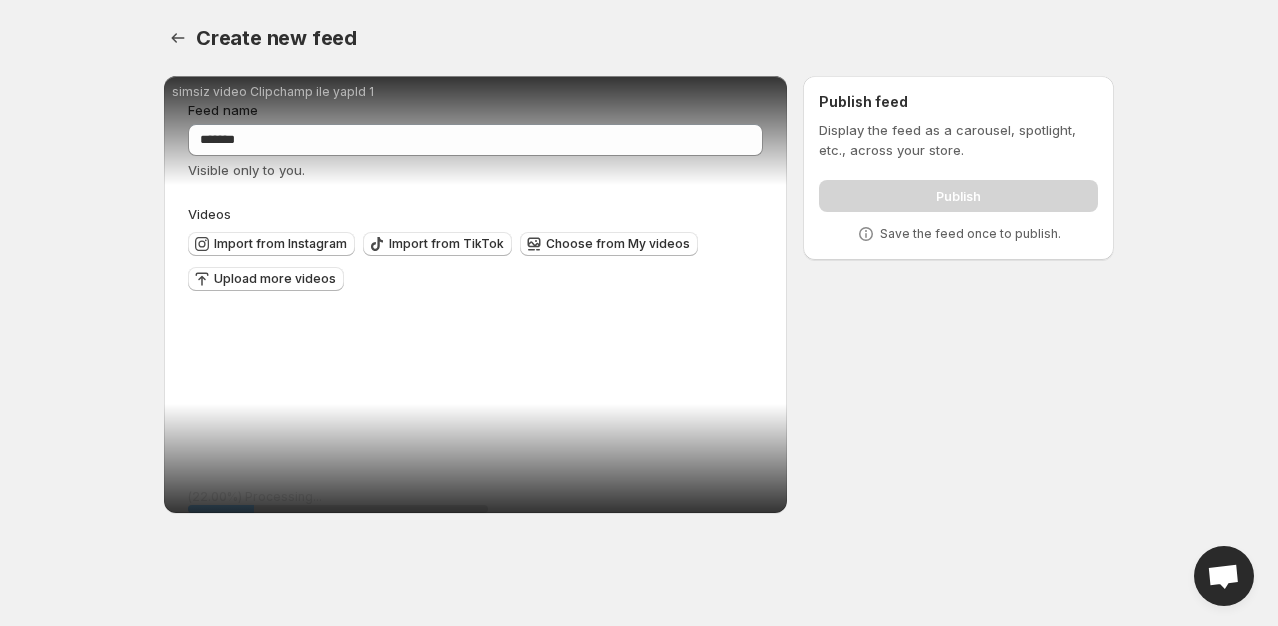 click on "**********" at bounding box center [631, 298] 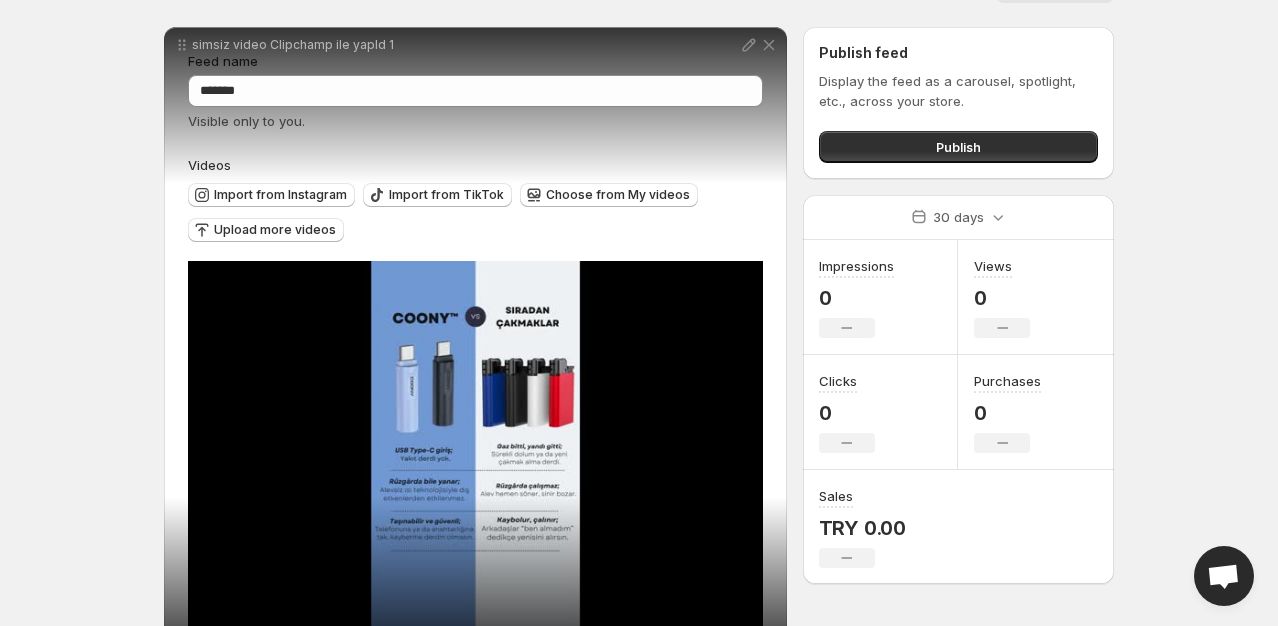 scroll, scrollTop: 52, scrollLeft: 0, axis: vertical 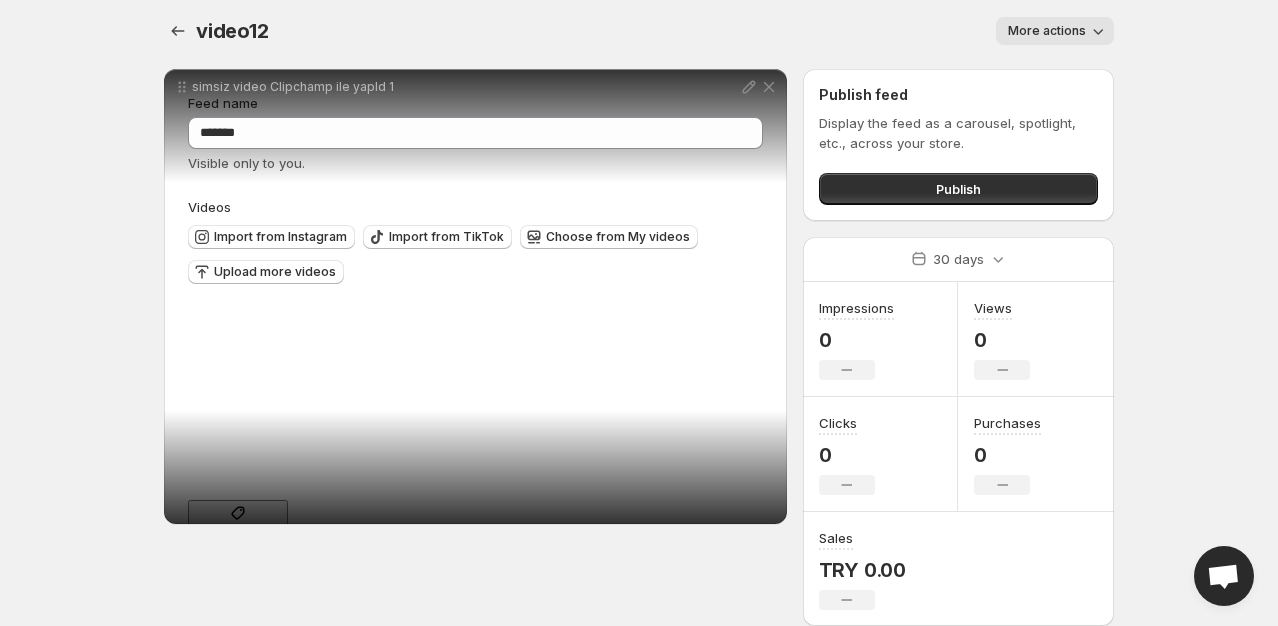 click on "Tag products" at bounding box center [238, 521] 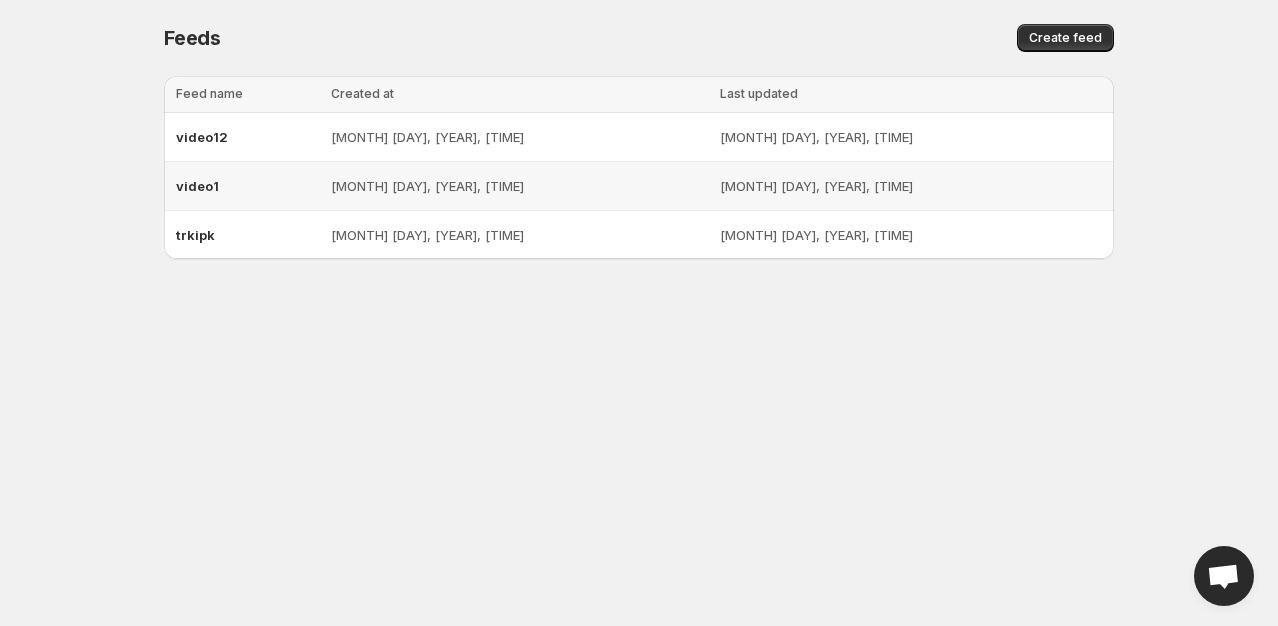 scroll, scrollTop: 0, scrollLeft: 0, axis: both 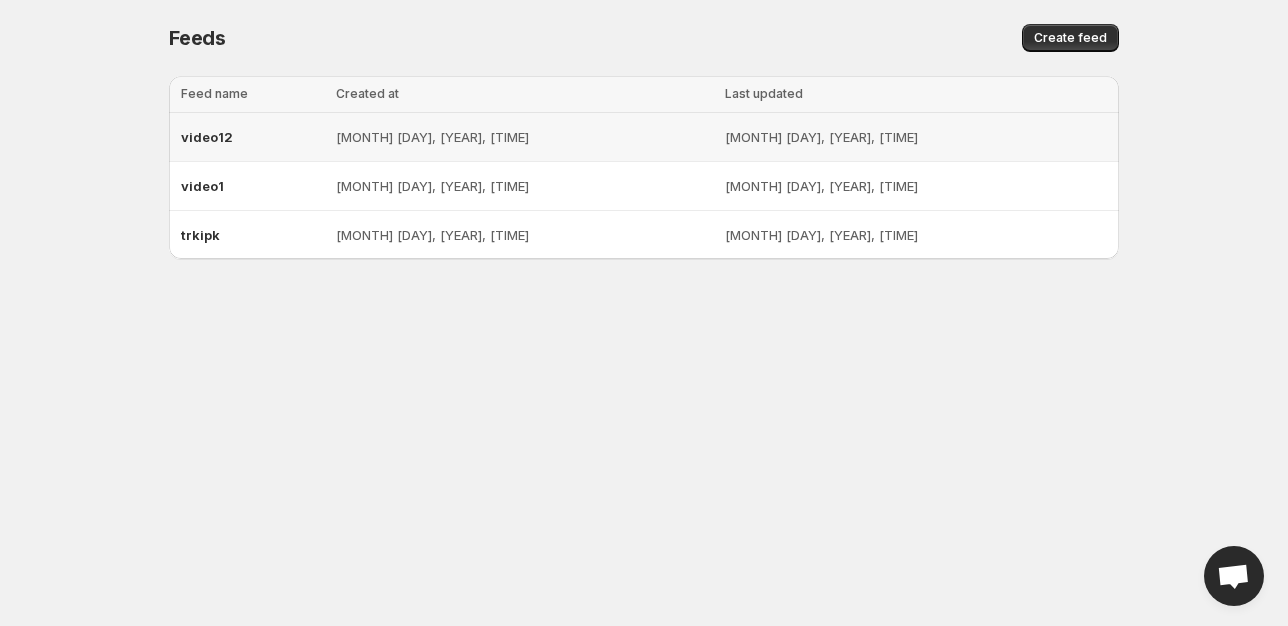 drag, startPoint x: 860, startPoint y: 142, endPoint x: 641, endPoint y: 153, distance: 219.27608 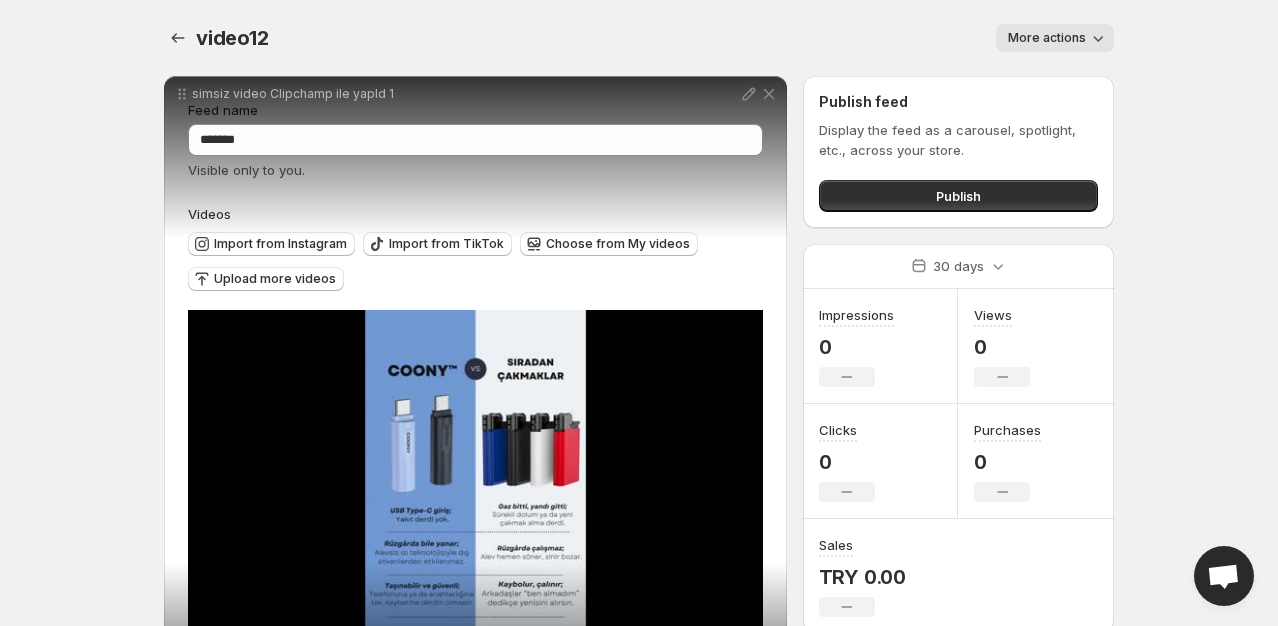 click on "More actions" at bounding box center [1047, 38] 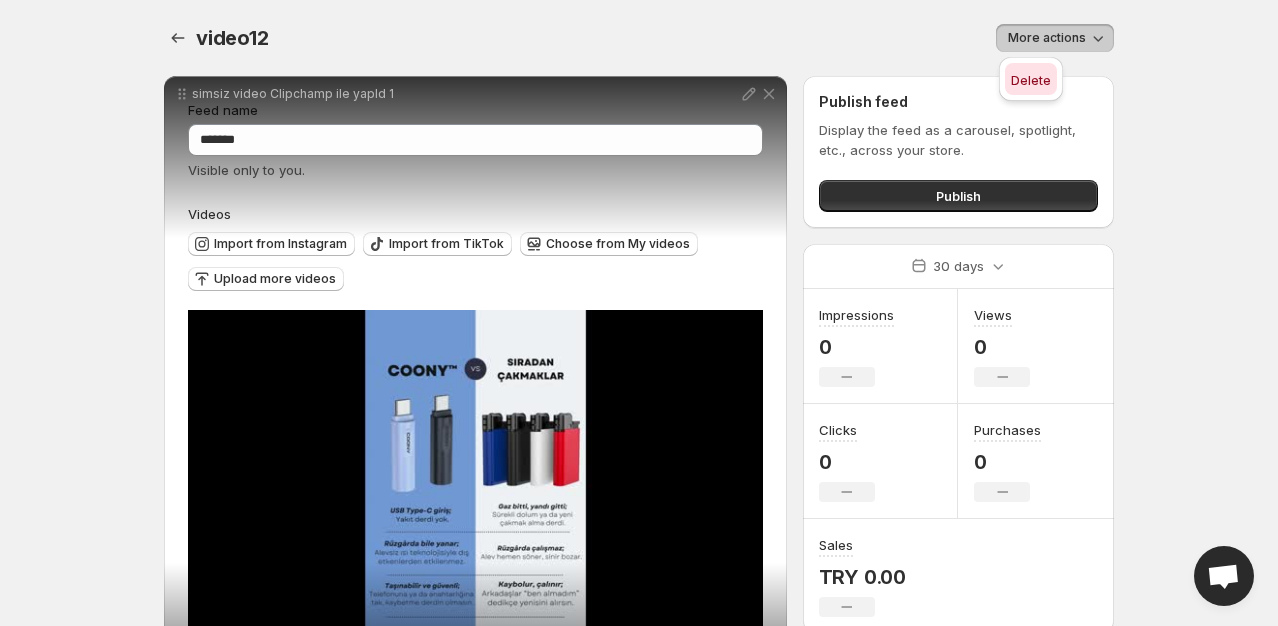 click on "Delete" at bounding box center [1031, 80] 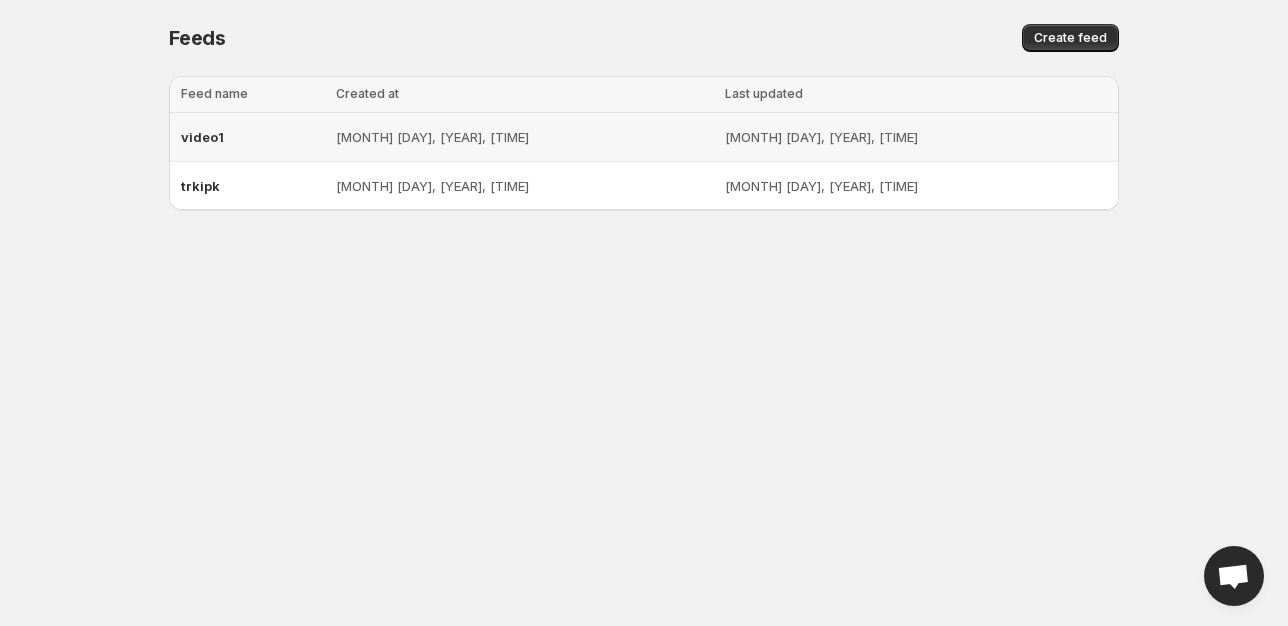 click on "[MONTH] [DAY], [YEAR], [TIME]" at bounding box center (524, 137) 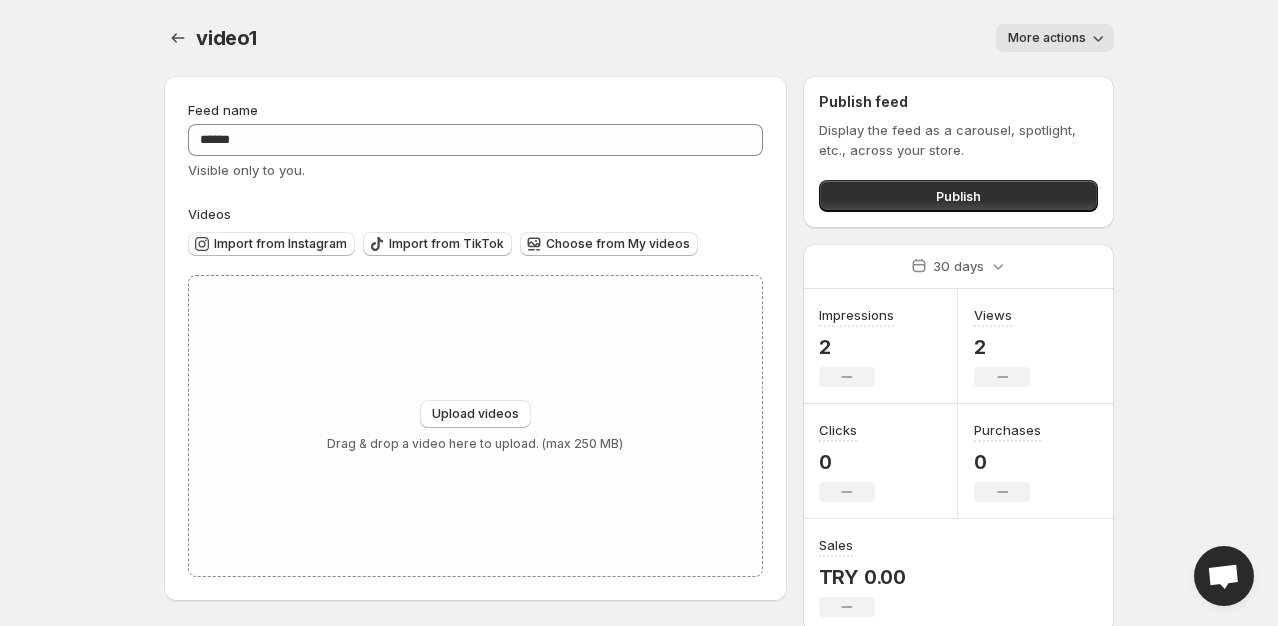 click on "More actions" at bounding box center [1055, 38] 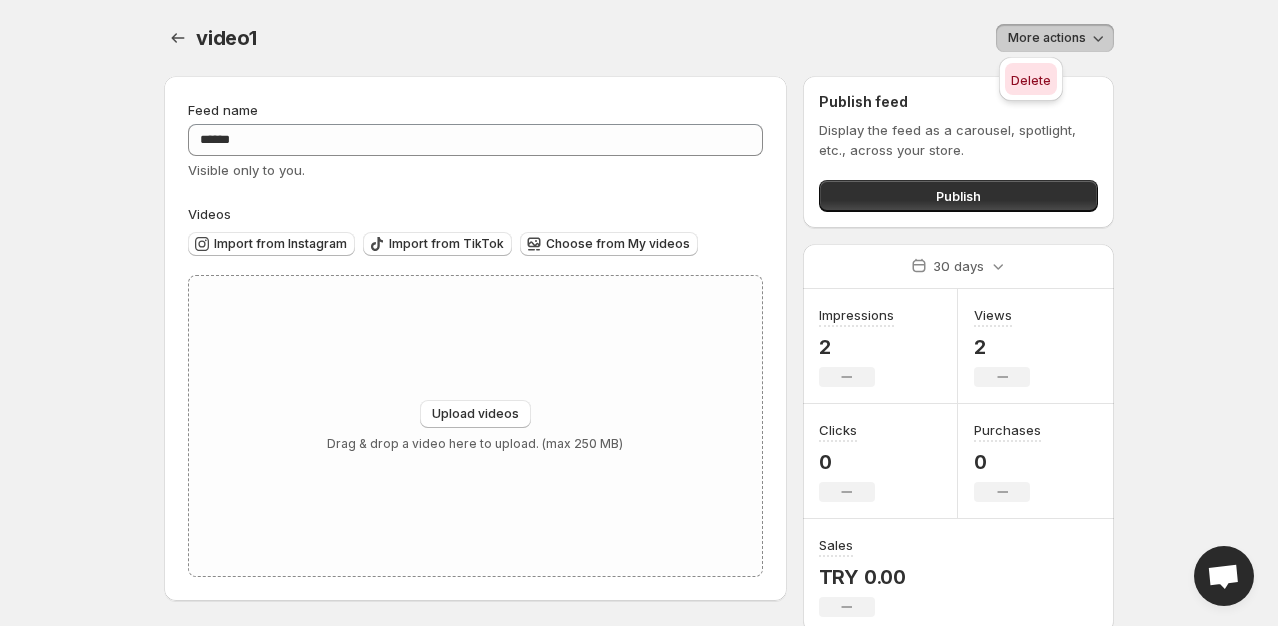 click on "Delete" at bounding box center [1031, 80] 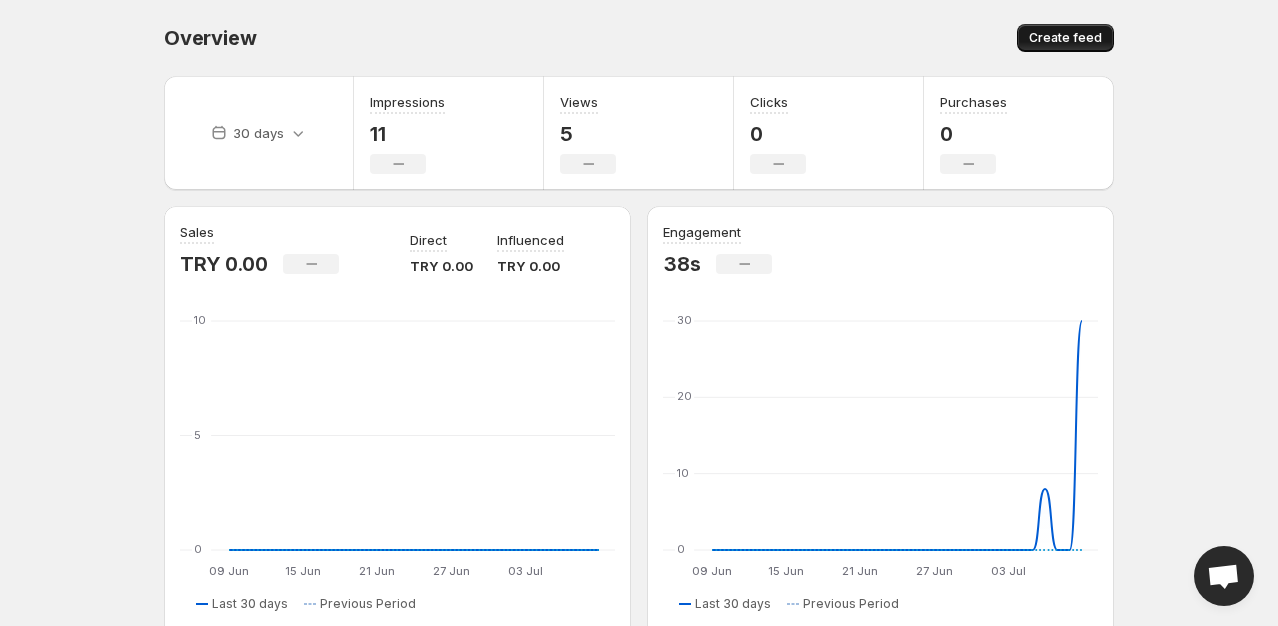 click on "Create feed" at bounding box center (1065, 38) 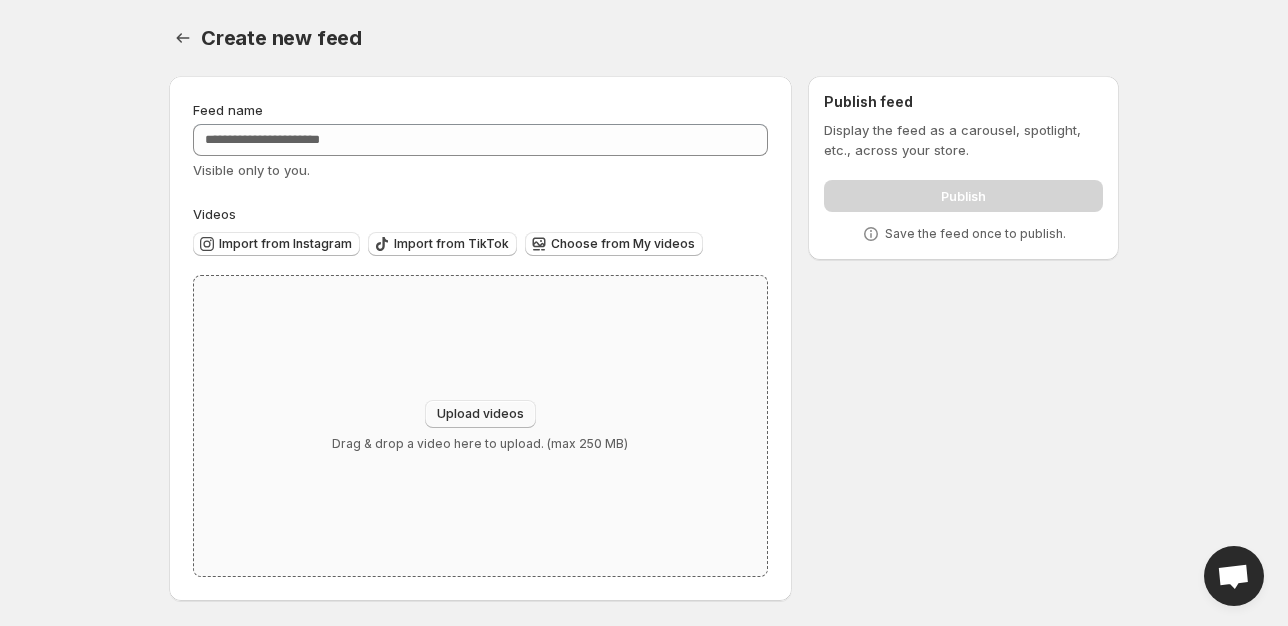 click on "Upload videos" at bounding box center [480, 414] 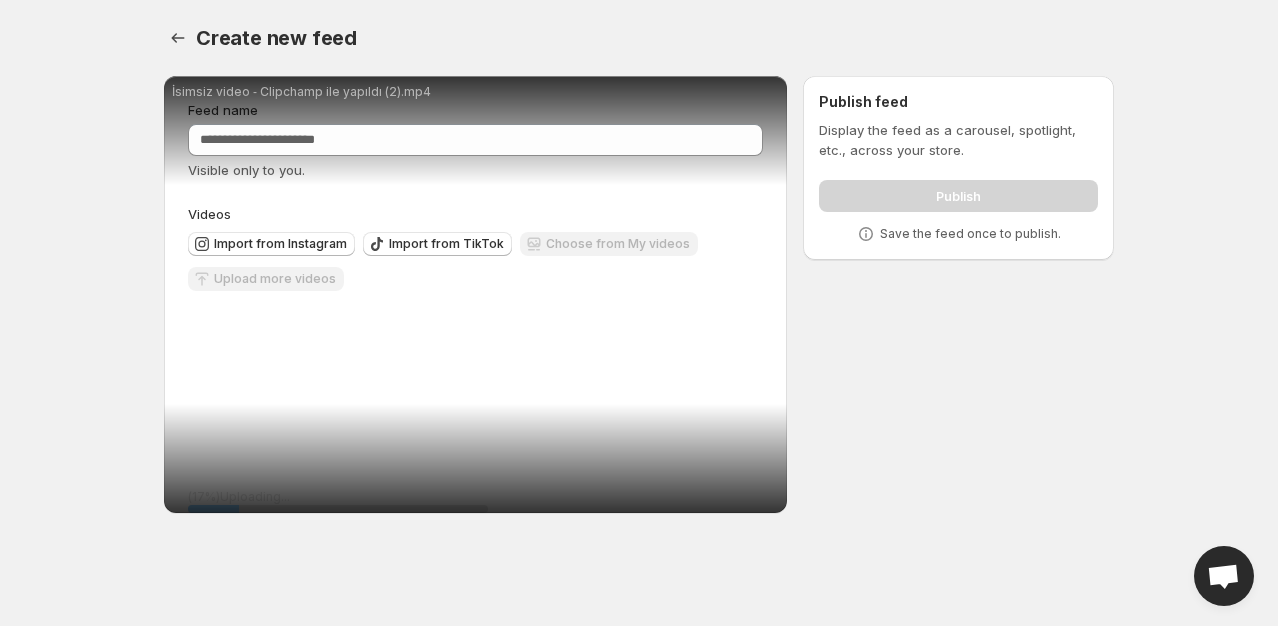 scroll, scrollTop: 52, scrollLeft: 0, axis: vertical 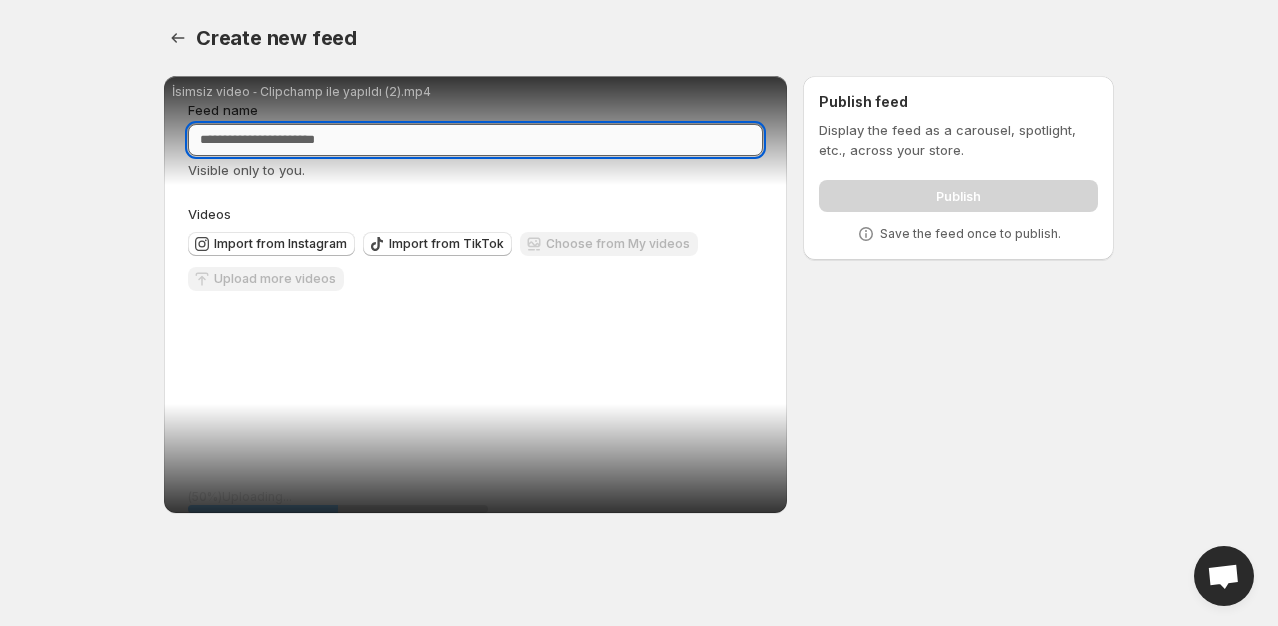 click on "Feed name" at bounding box center [475, 140] 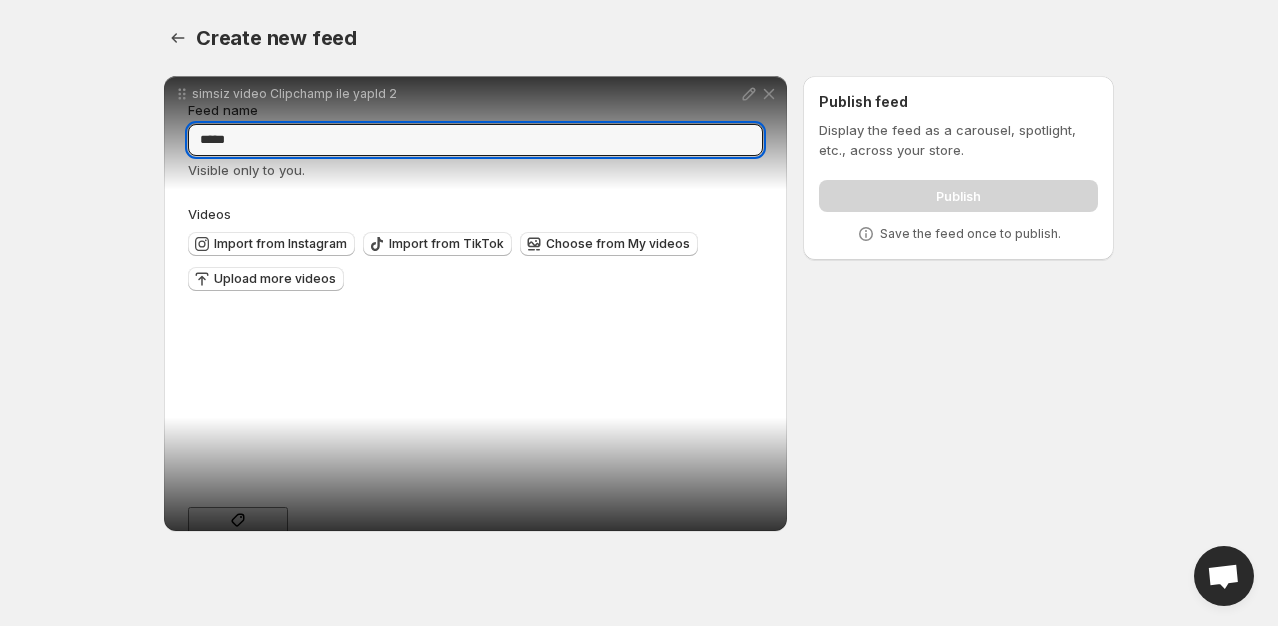 type on "*****" 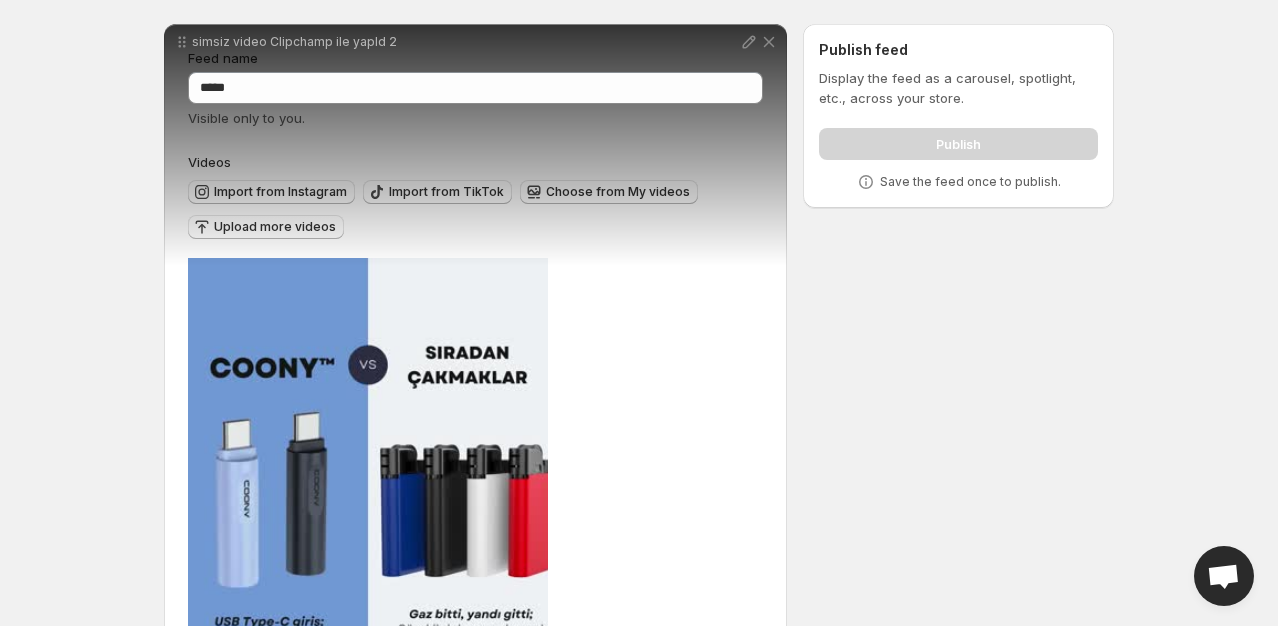 scroll, scrollTop: 0, scrollLeft: 0, axis: both 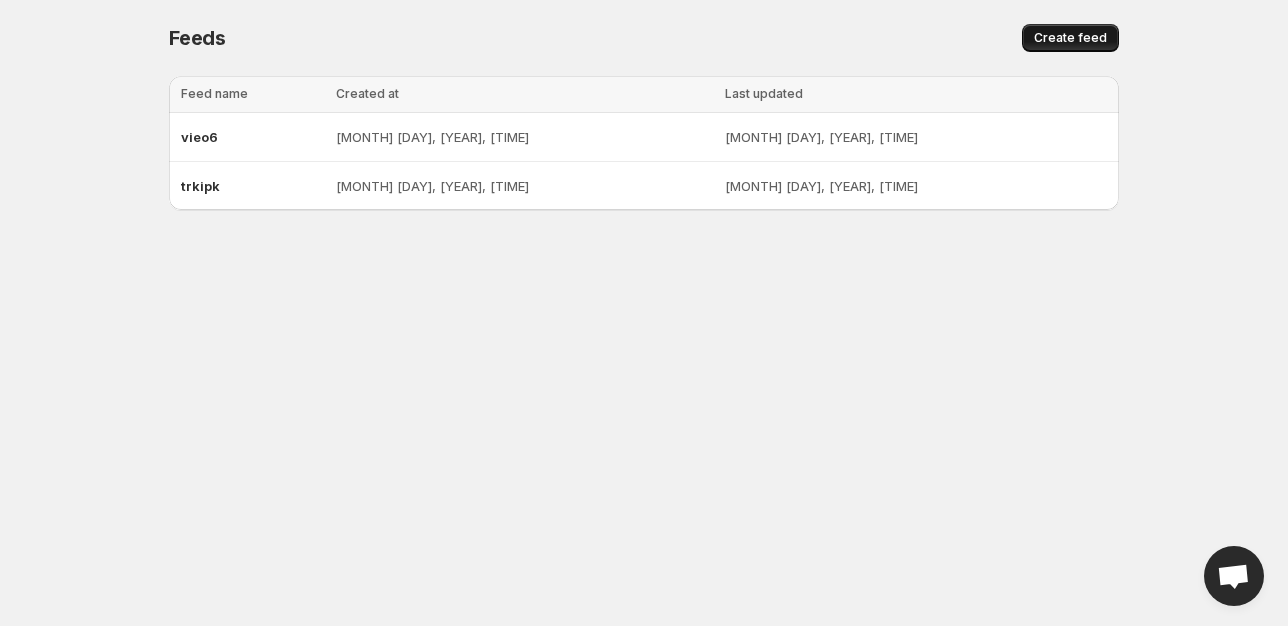 click on "Create feed" at bounding box center (1070, 38) 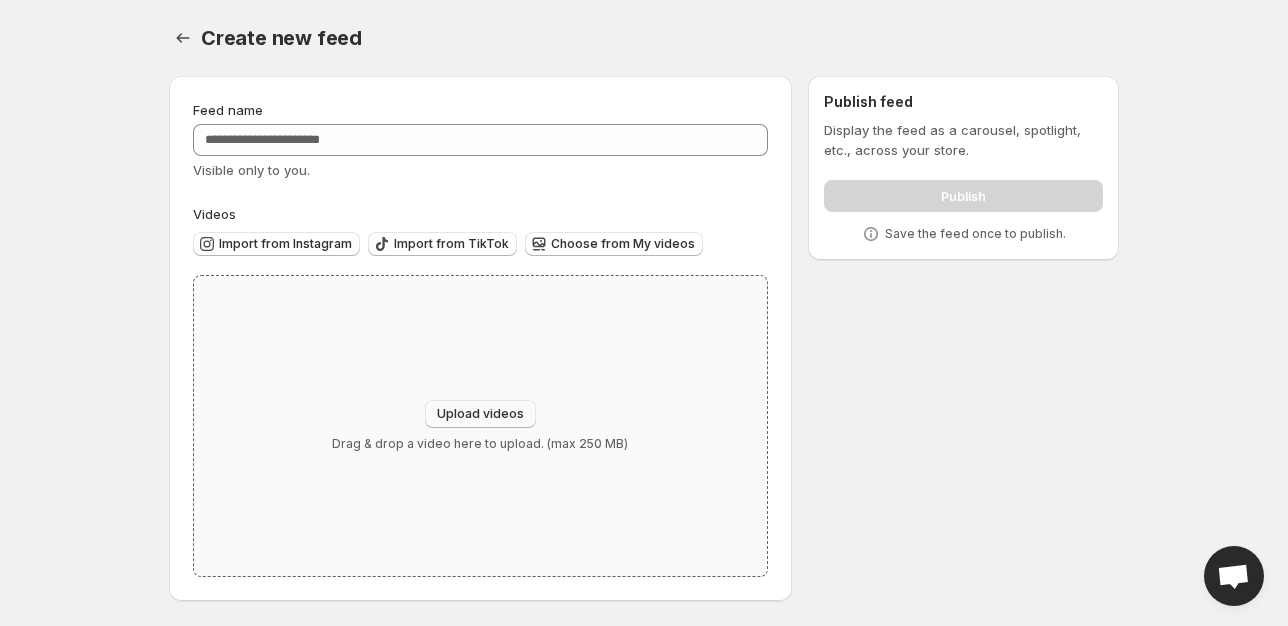 click on "Upload videos" at bounding box center (480, 414) 